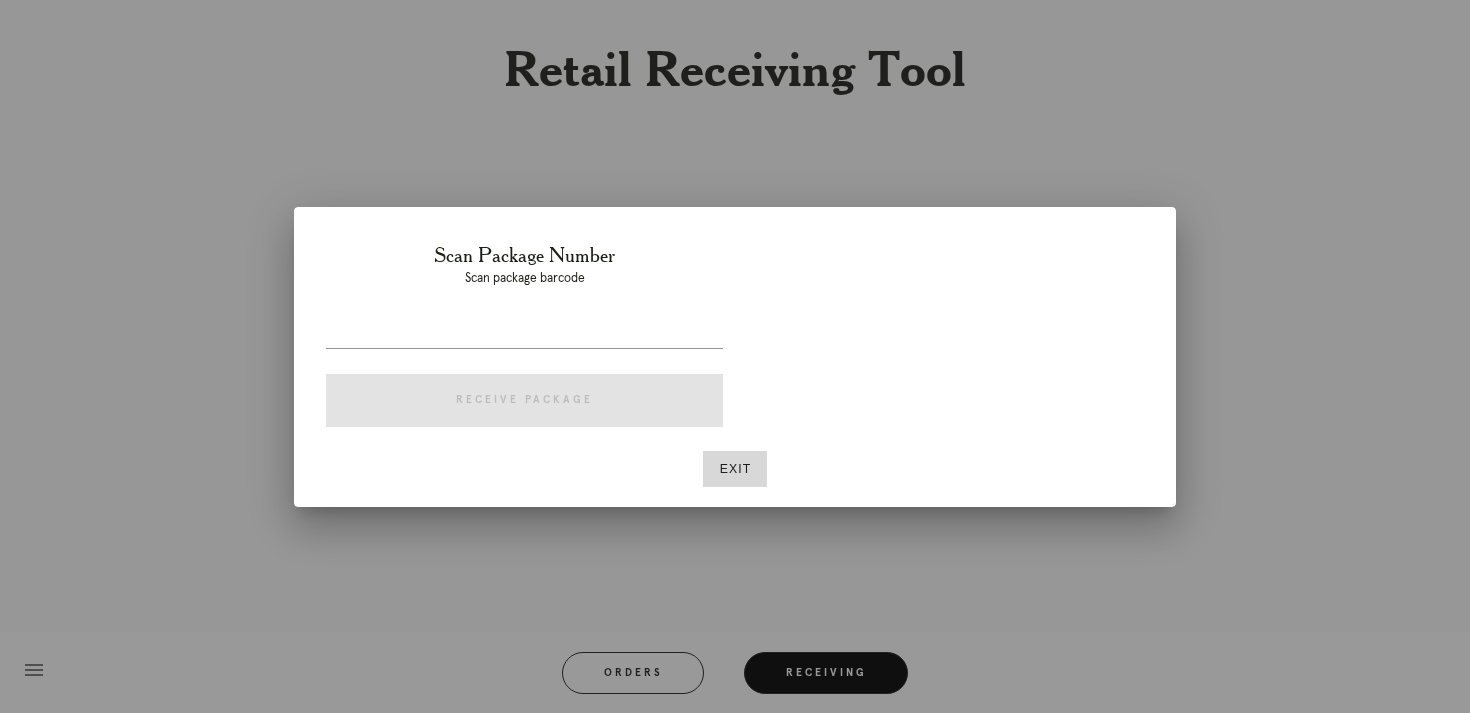 scroll, scrollTop: 0, scrollLeft: 0, axis: both 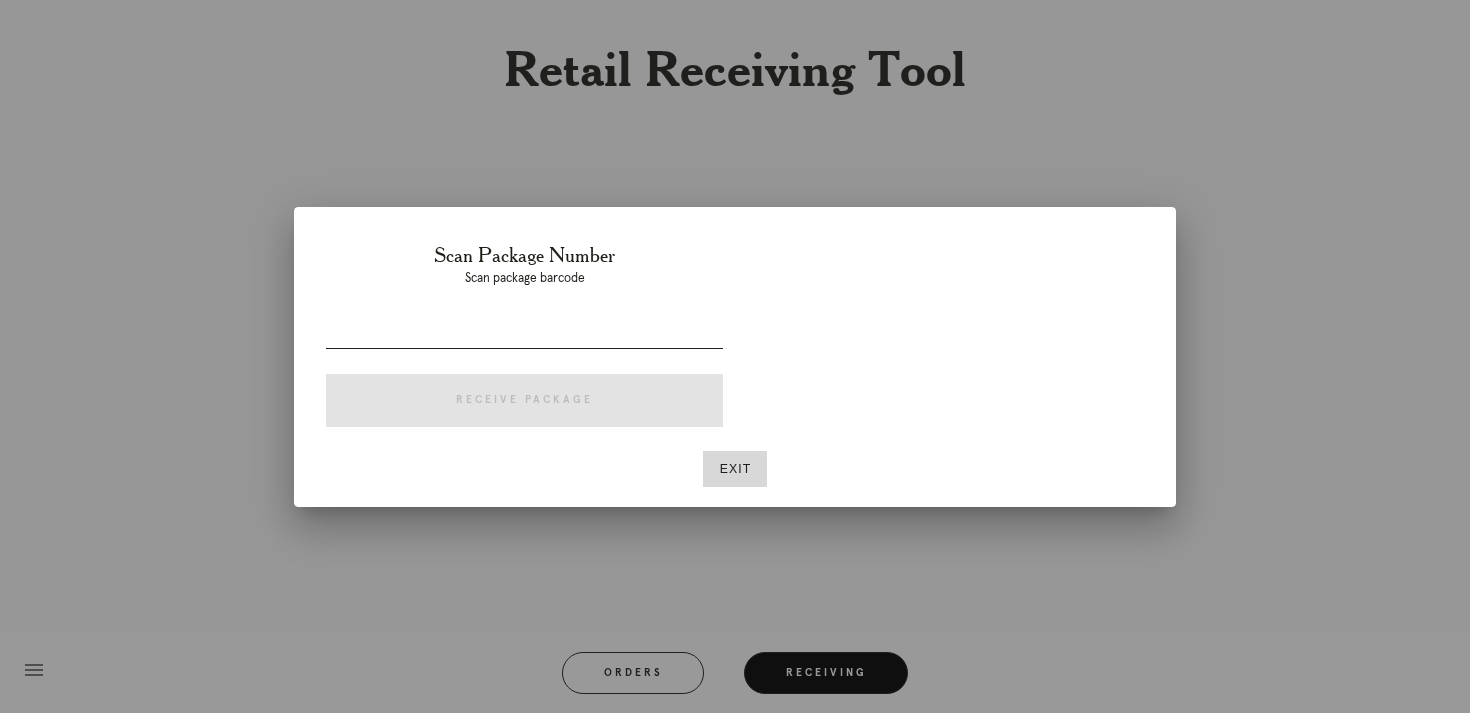 click at bounding box center [524, 343] 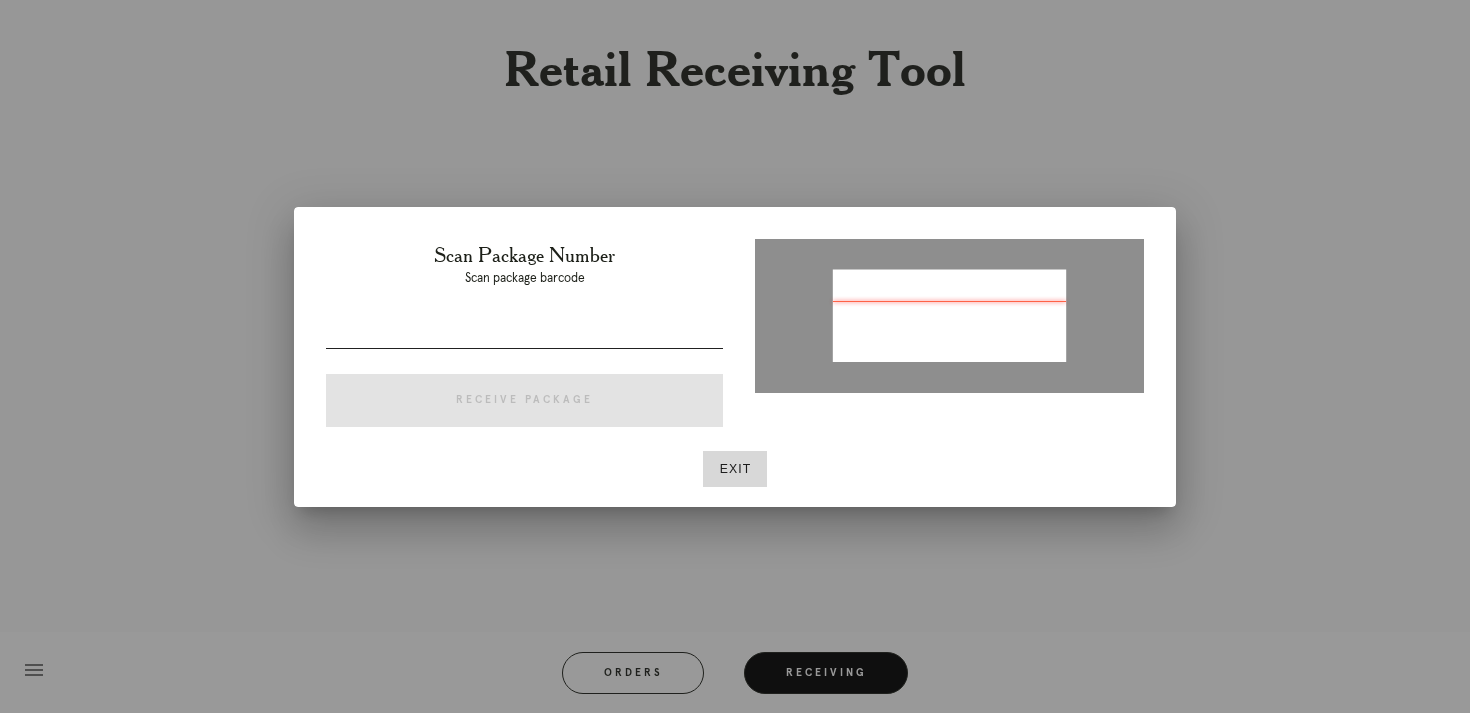 click on "Scan Package Number   Scan package barcode     Receive Package" at bounding box center (524, 339) 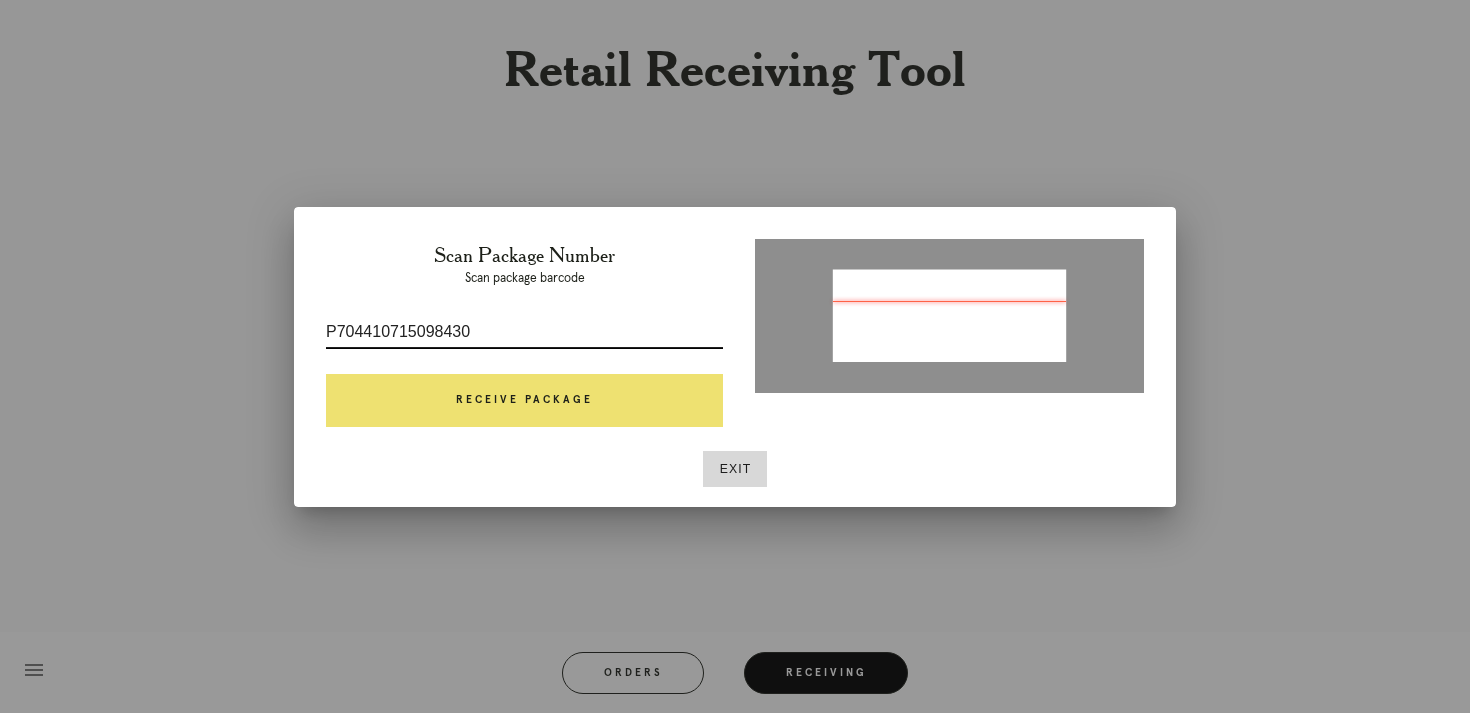 type on "P704410715098430" 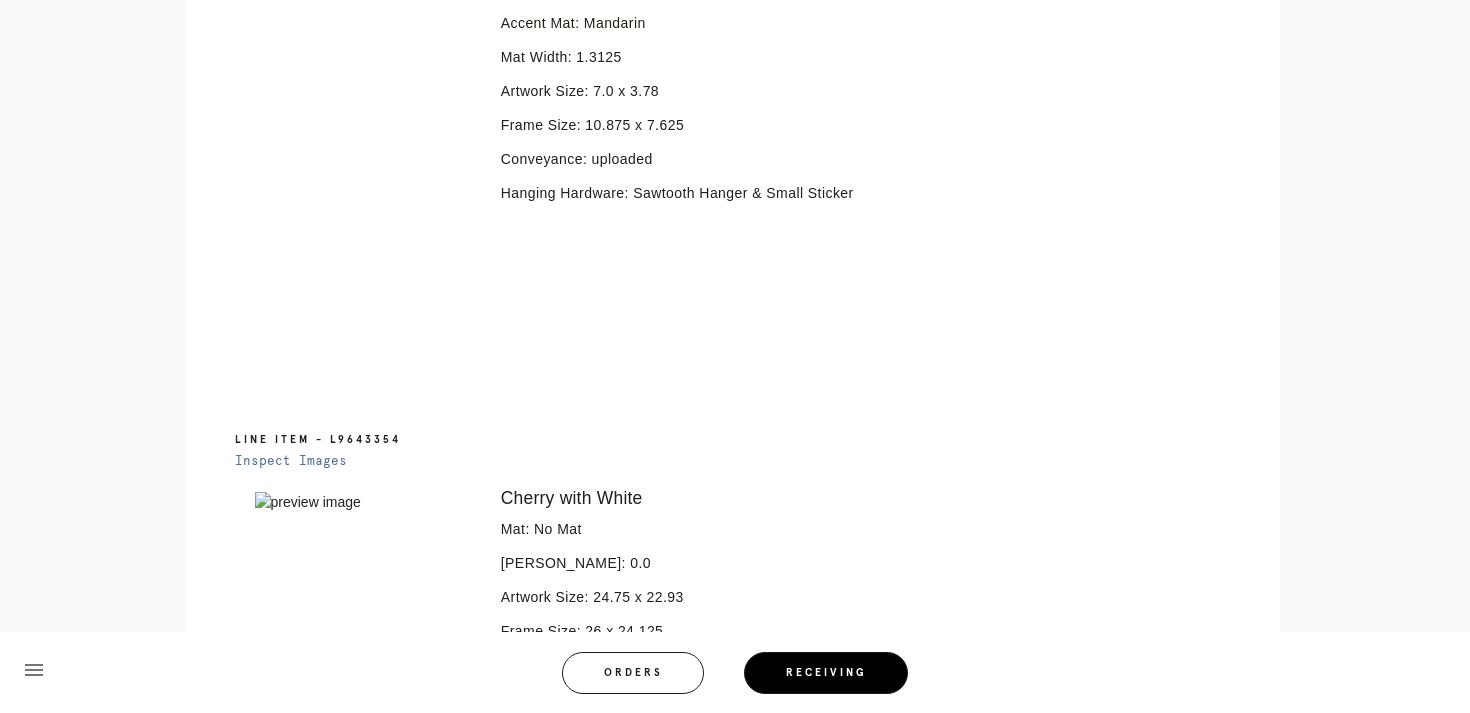 scroll, scrollTop: 395, scrollLeft: 0, axis: vertical 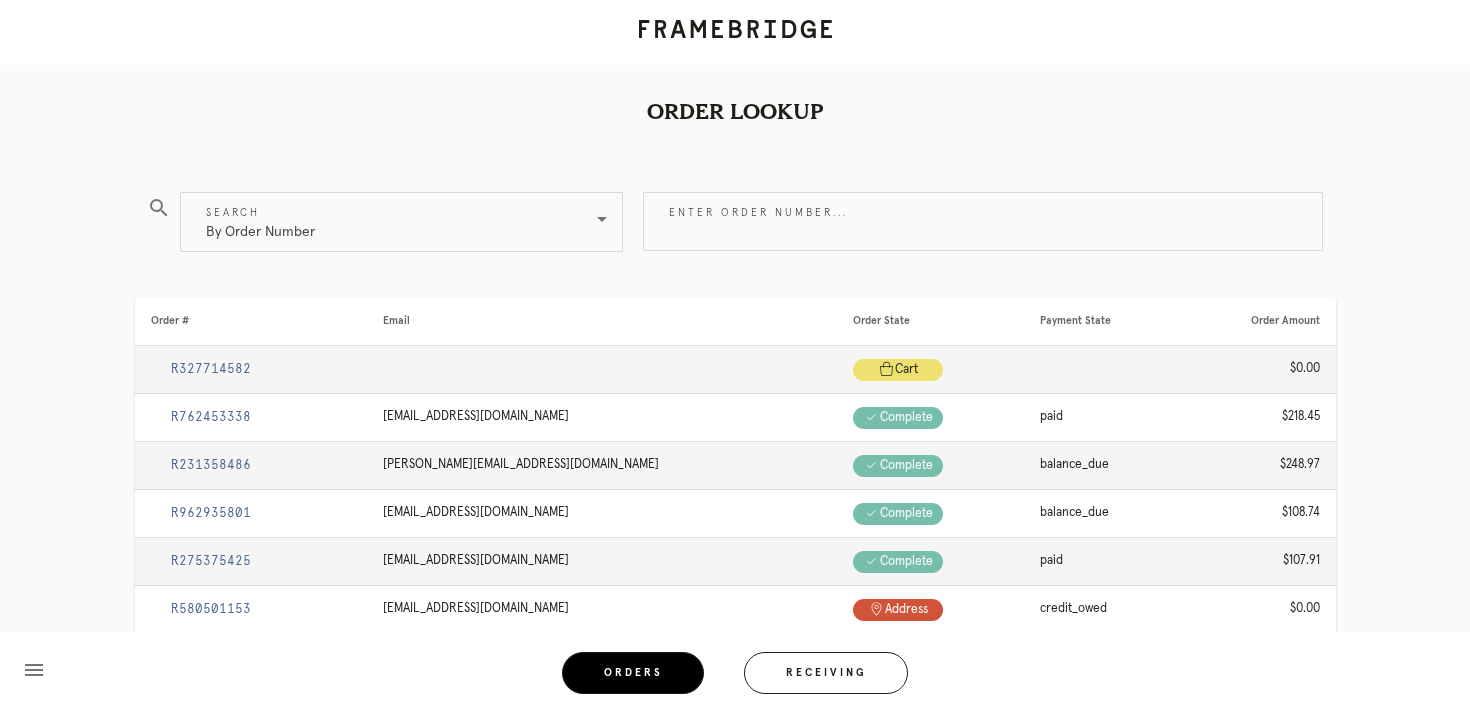 click at bounding box center (983, 266) 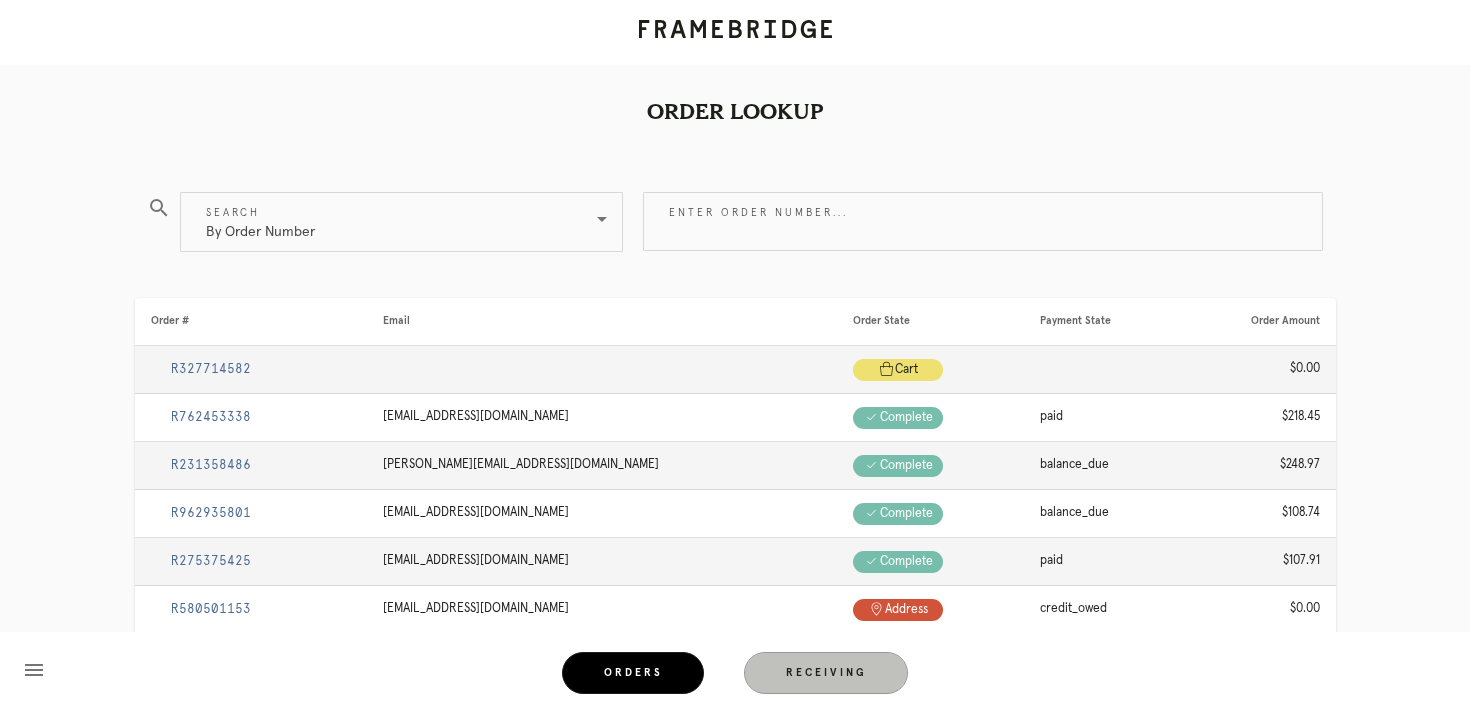 click on "Receiving" at bounding box center [826, 673] 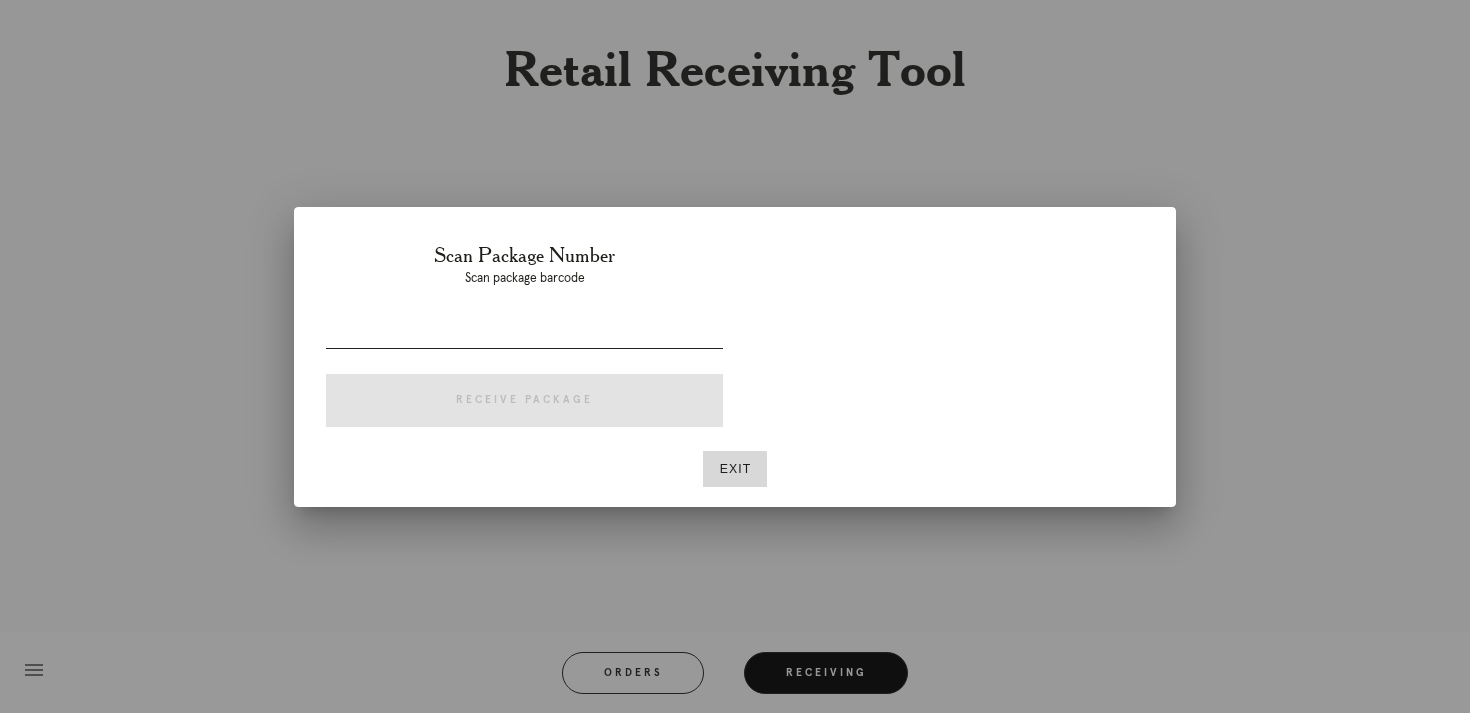 click at bounding box center (524, 332) 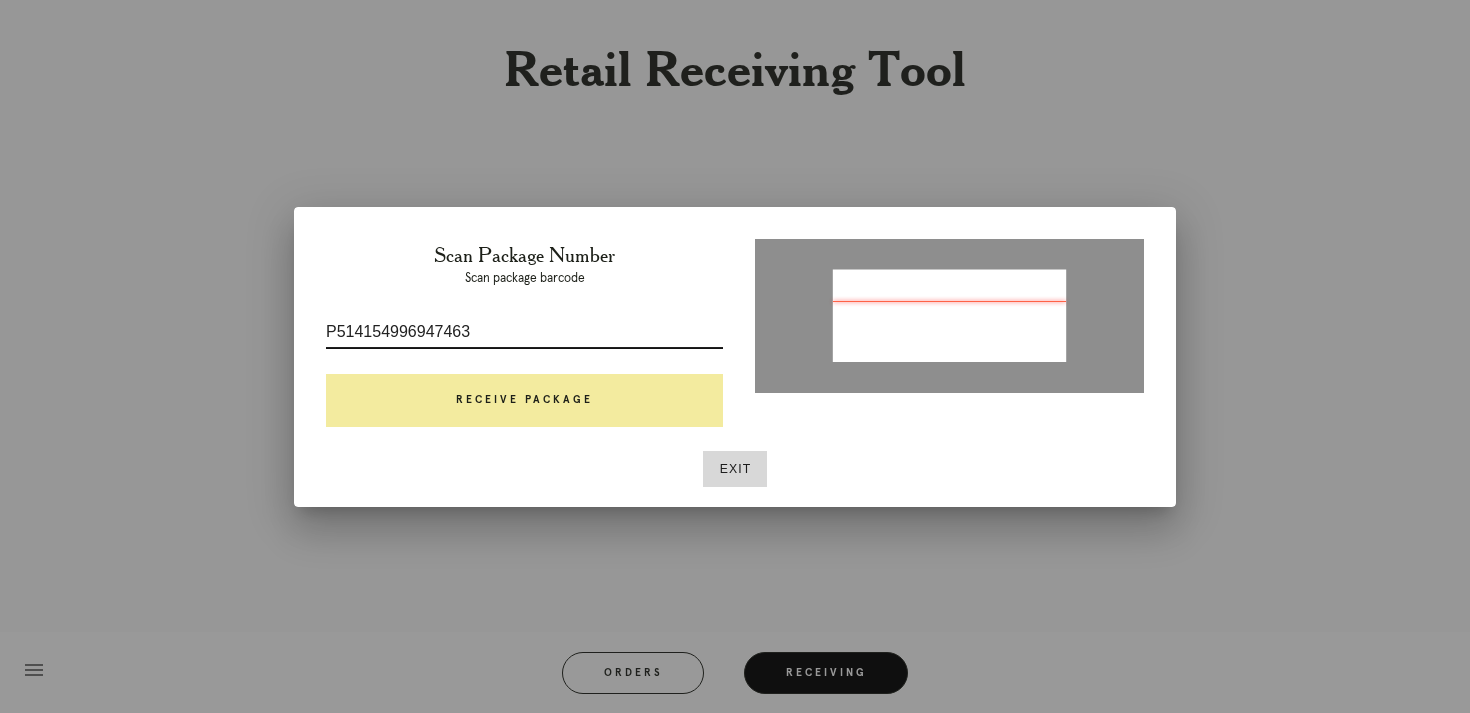 type on "P514154996947463" 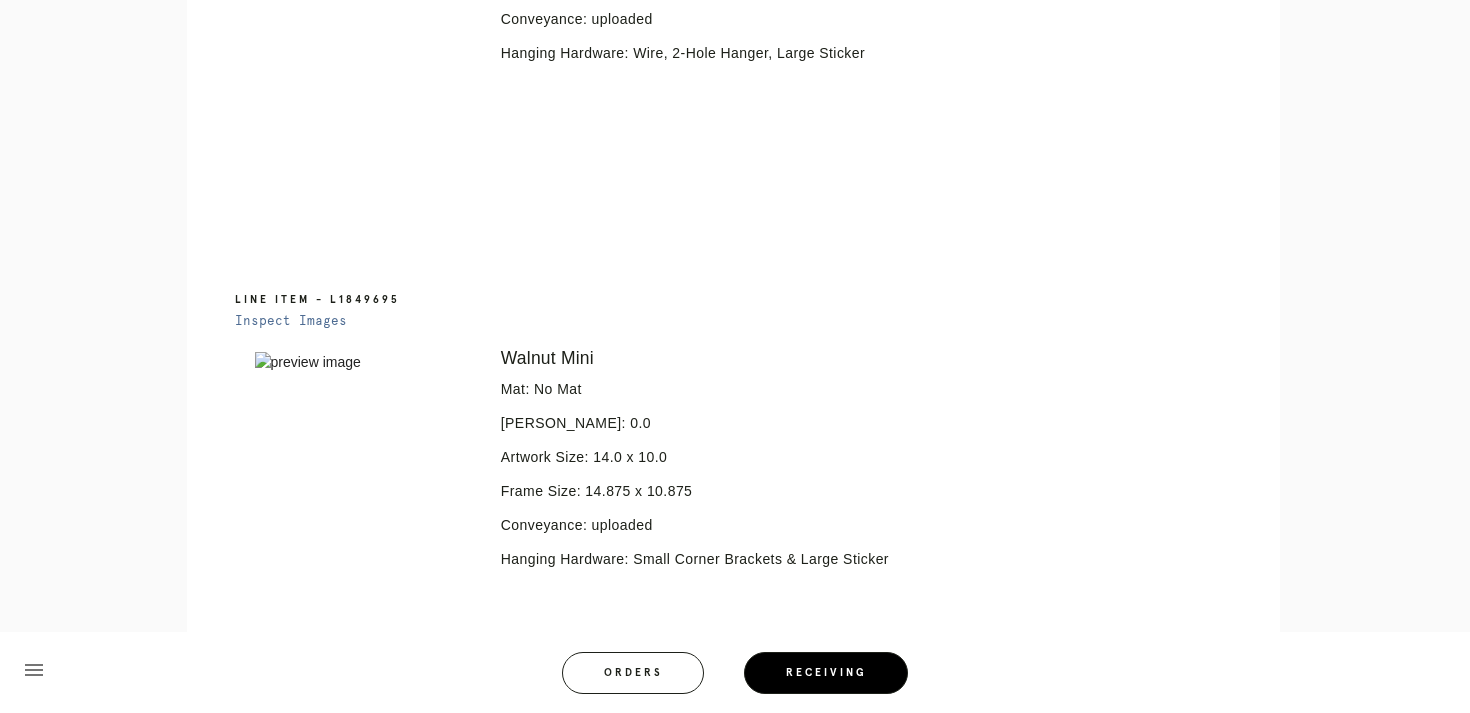 scroll, scrollTop: 1289, scrollLeft: 0, axis: vertical 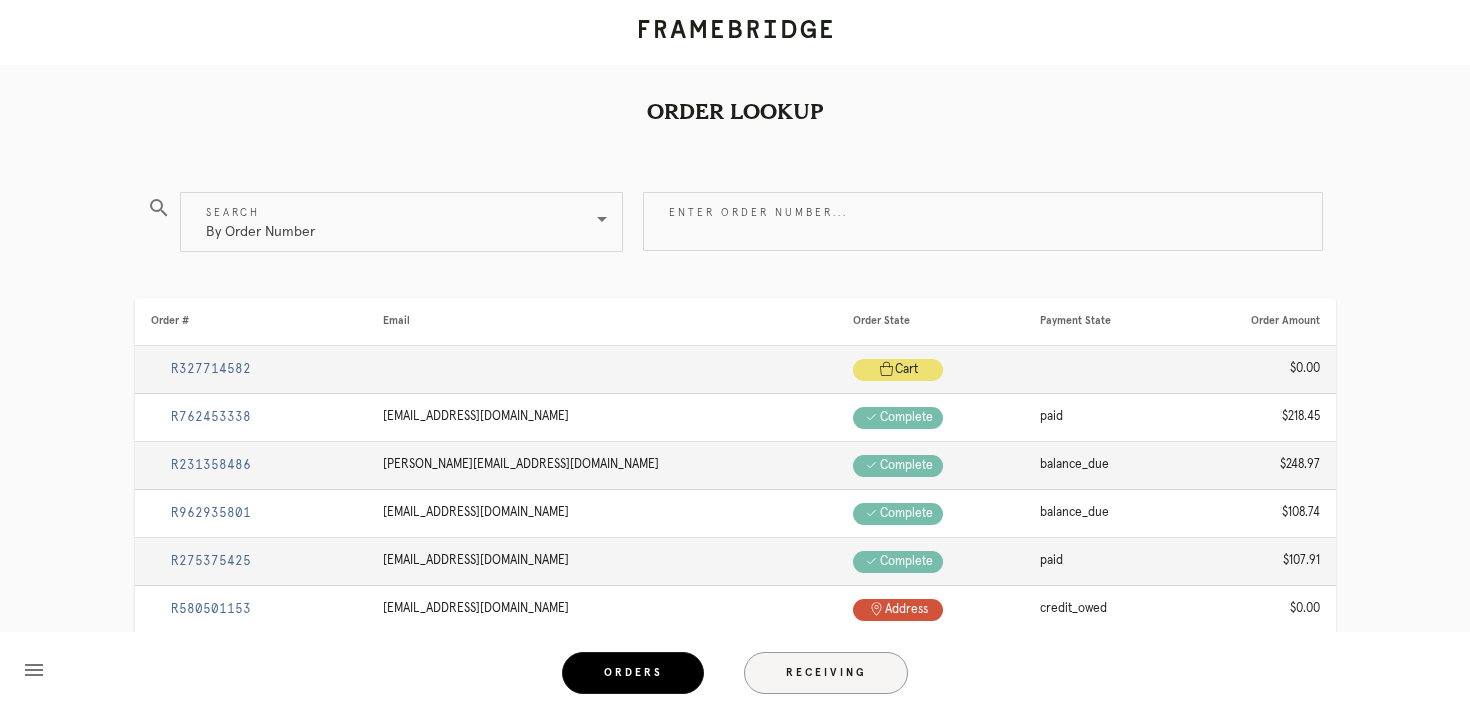 click on "Receiving" at bounding box center (826, 673) 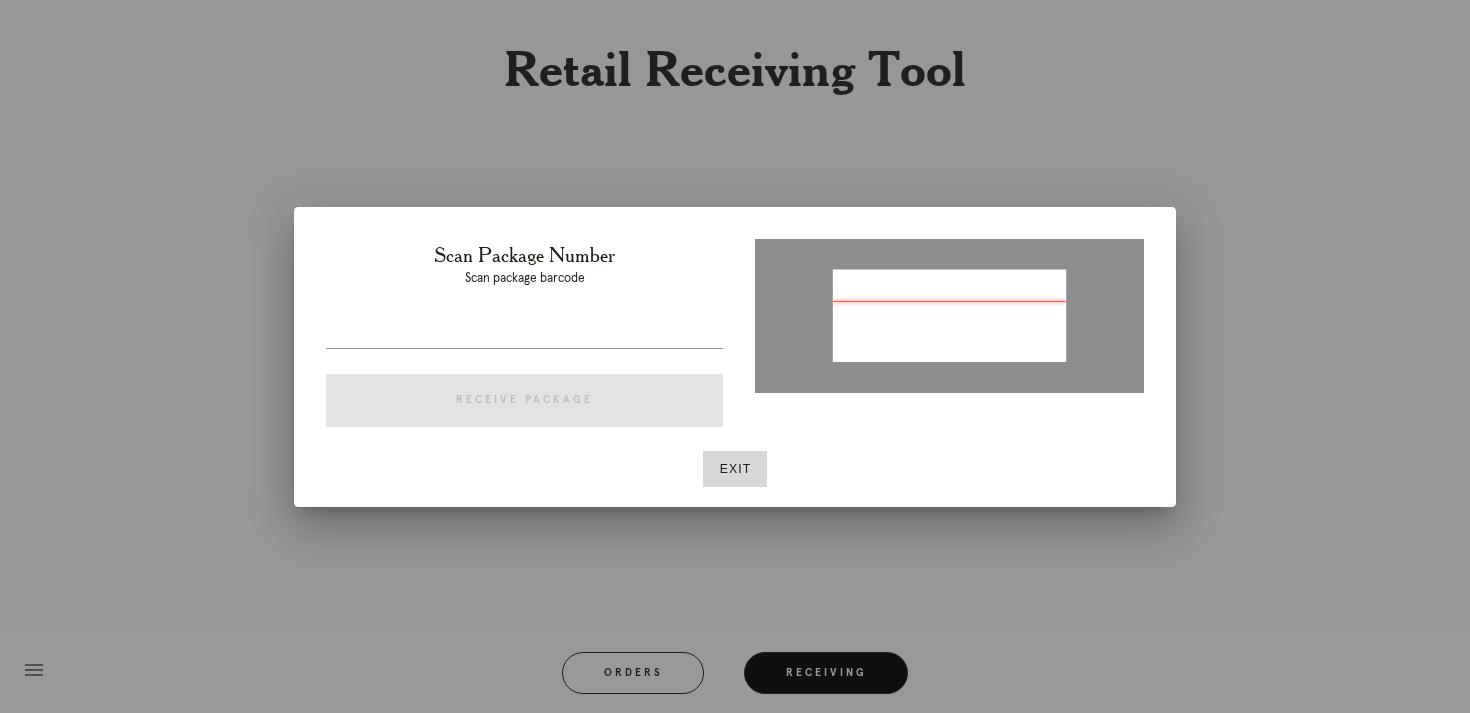 click on "Scan Package Number   Scan package barcode     Receive Package" at bounding box center (524, 339) 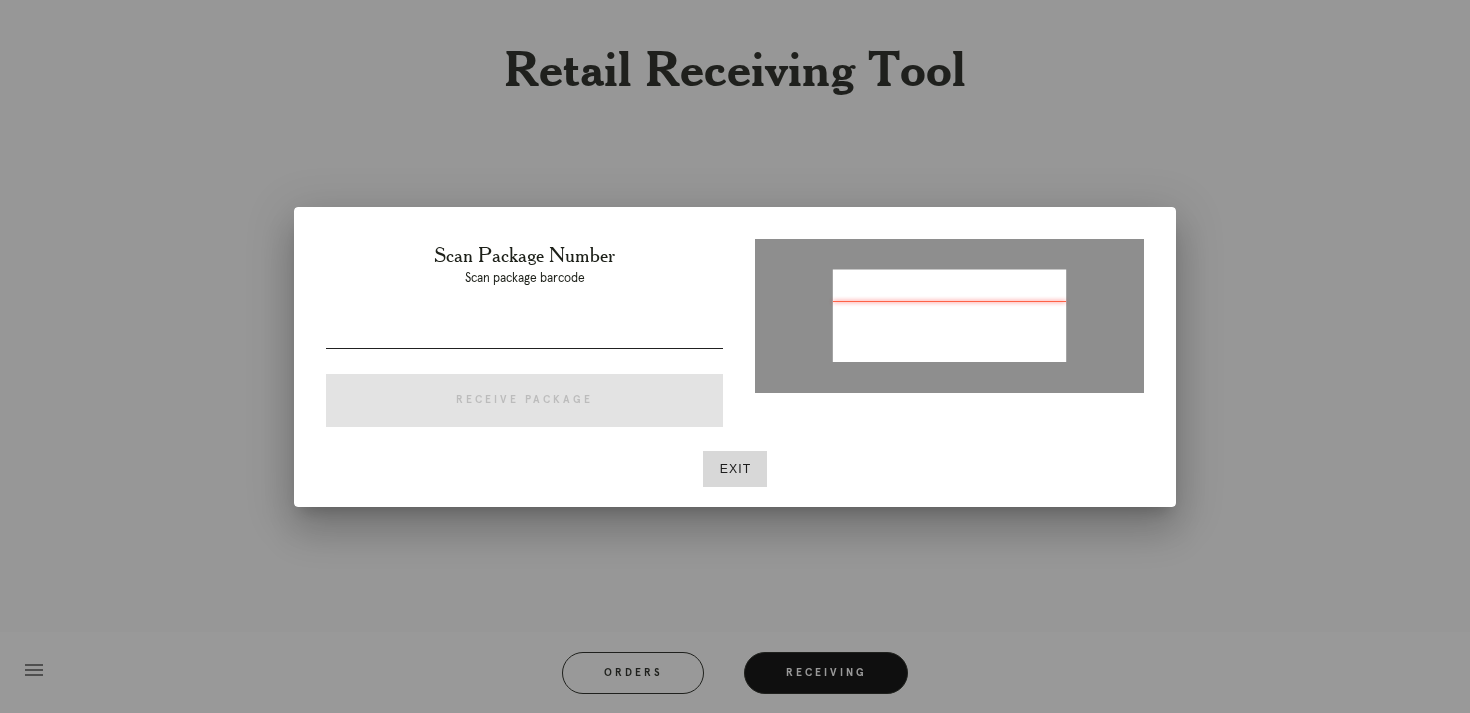 click at bounding box center (524, 363) 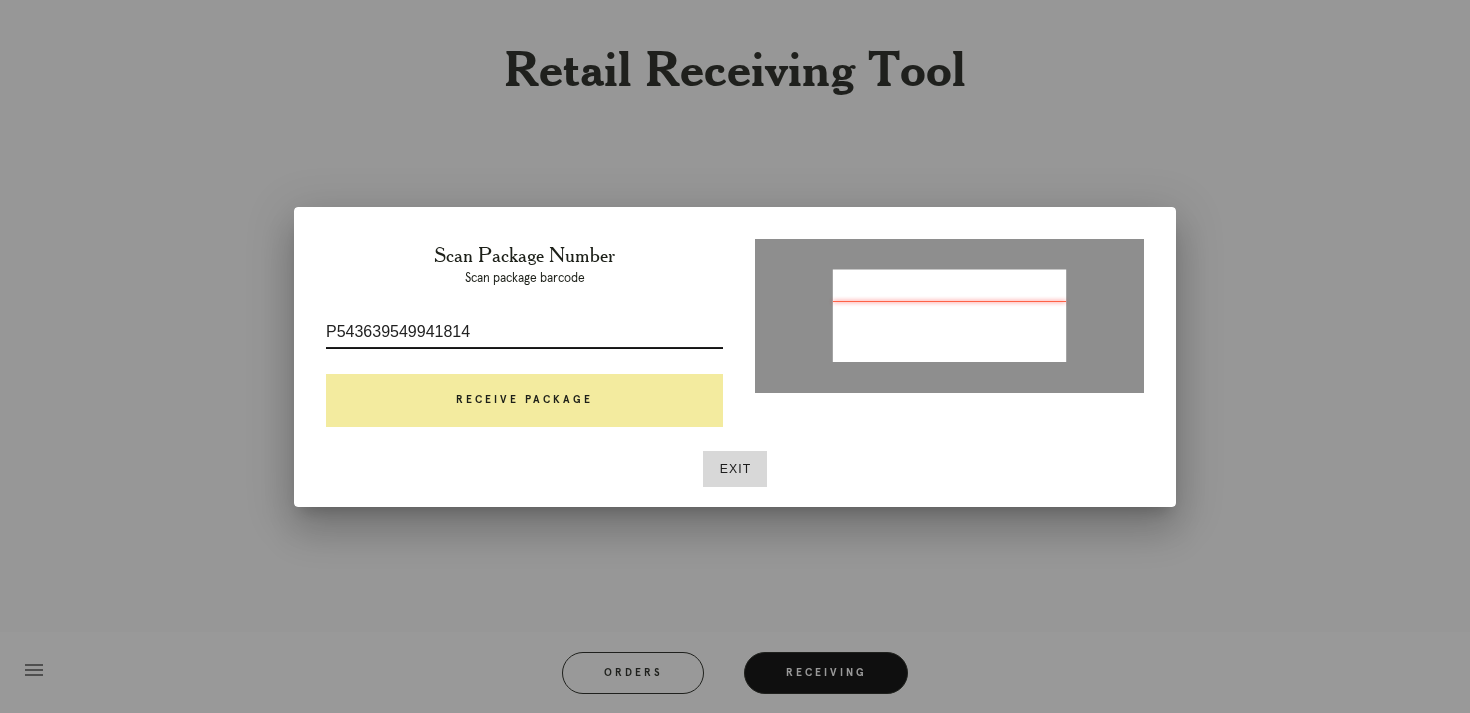 type on "P543639549941814" 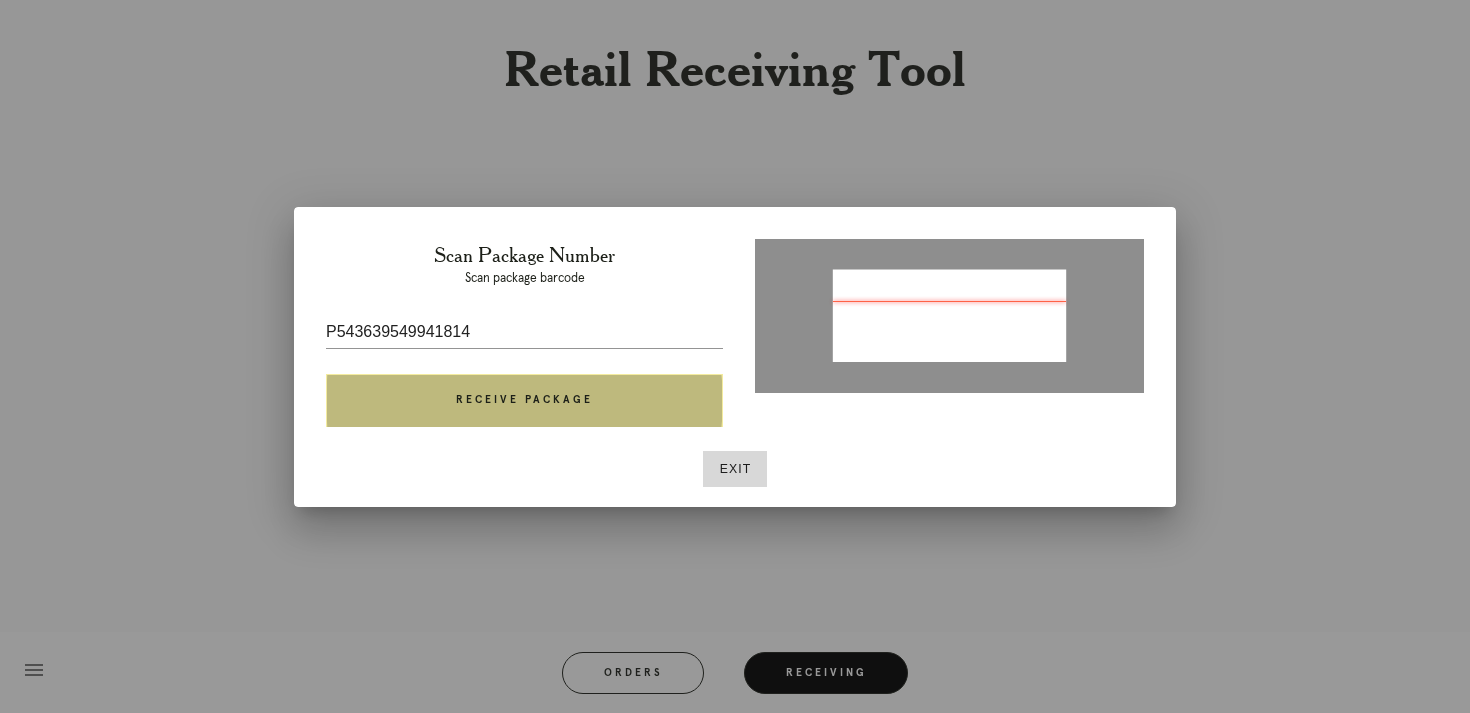 click on "Receive Package" at bounding box center [524, 401] 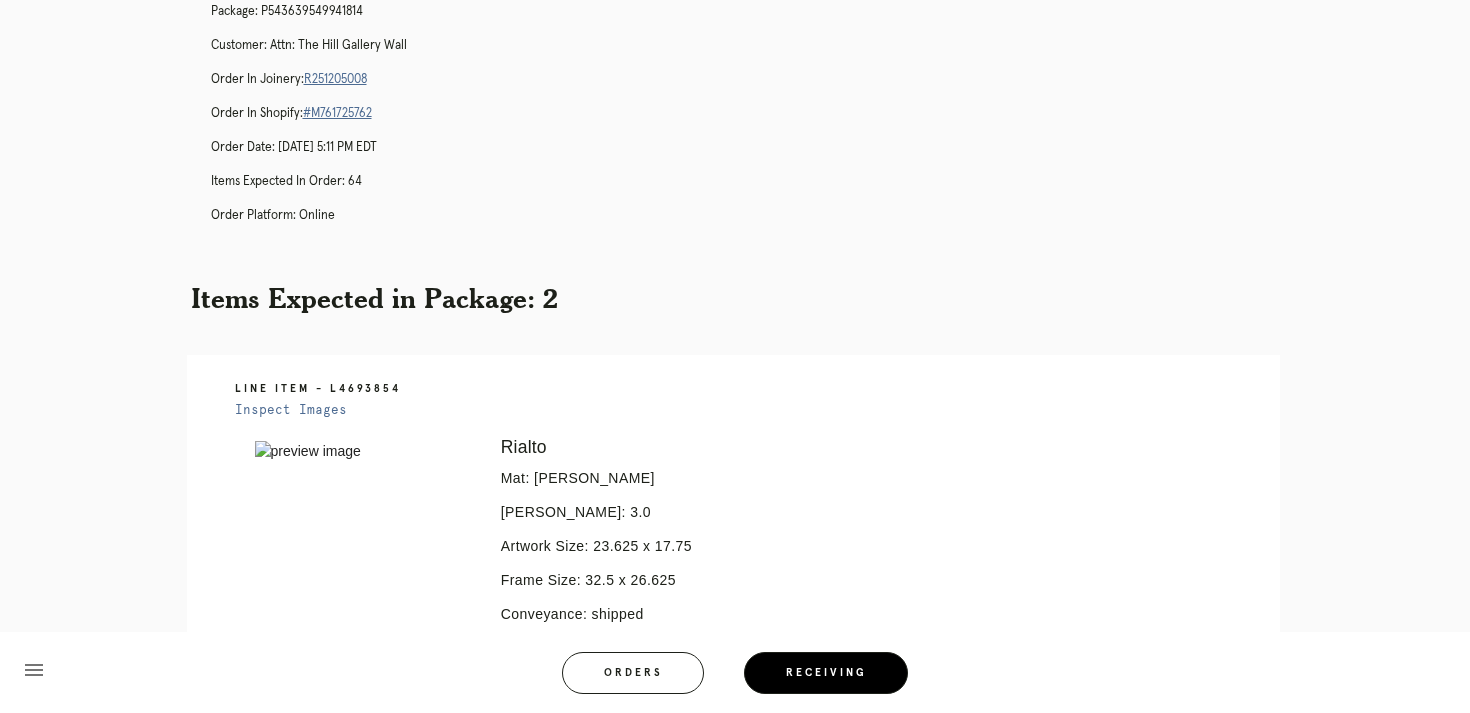 scroll, scrollTop: 0, scrollLeft: 0, axis: both 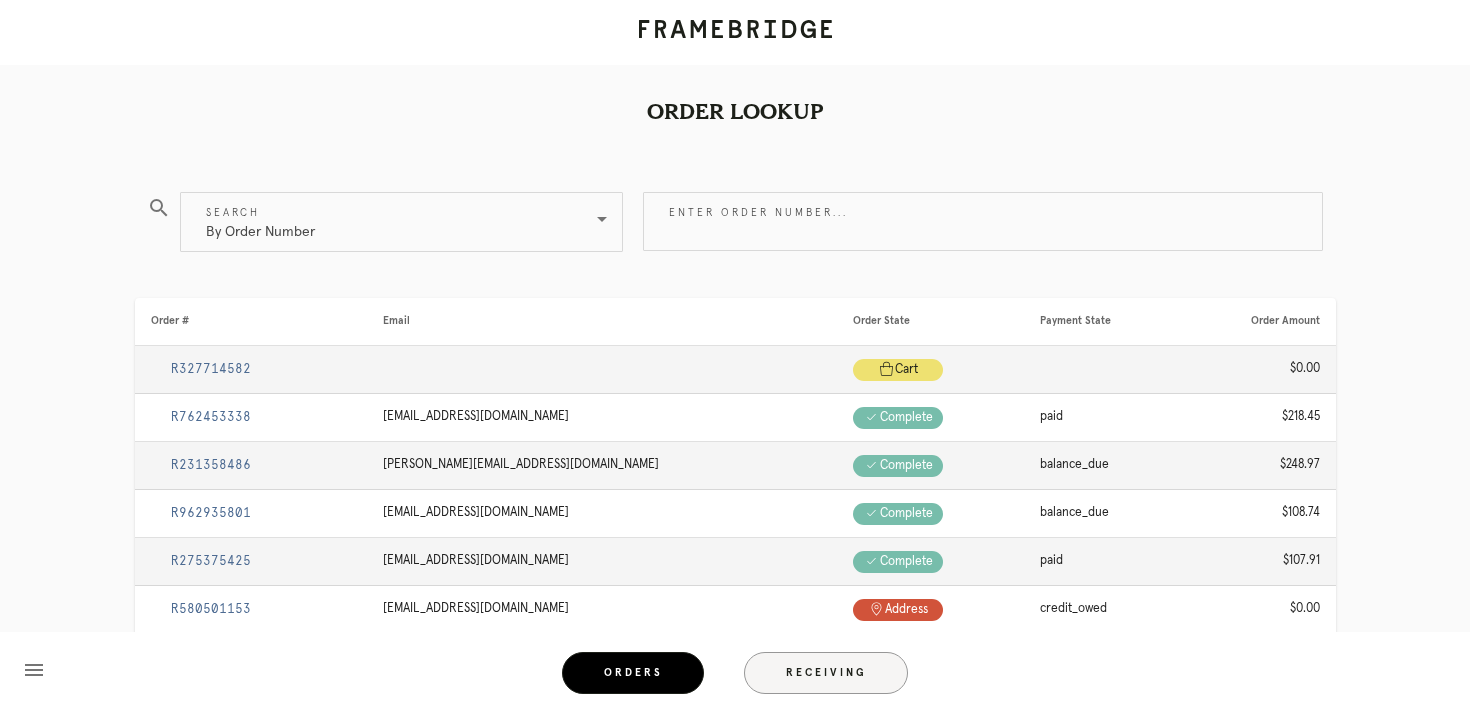 click on "Receiving" at bounding box center [826, 673] 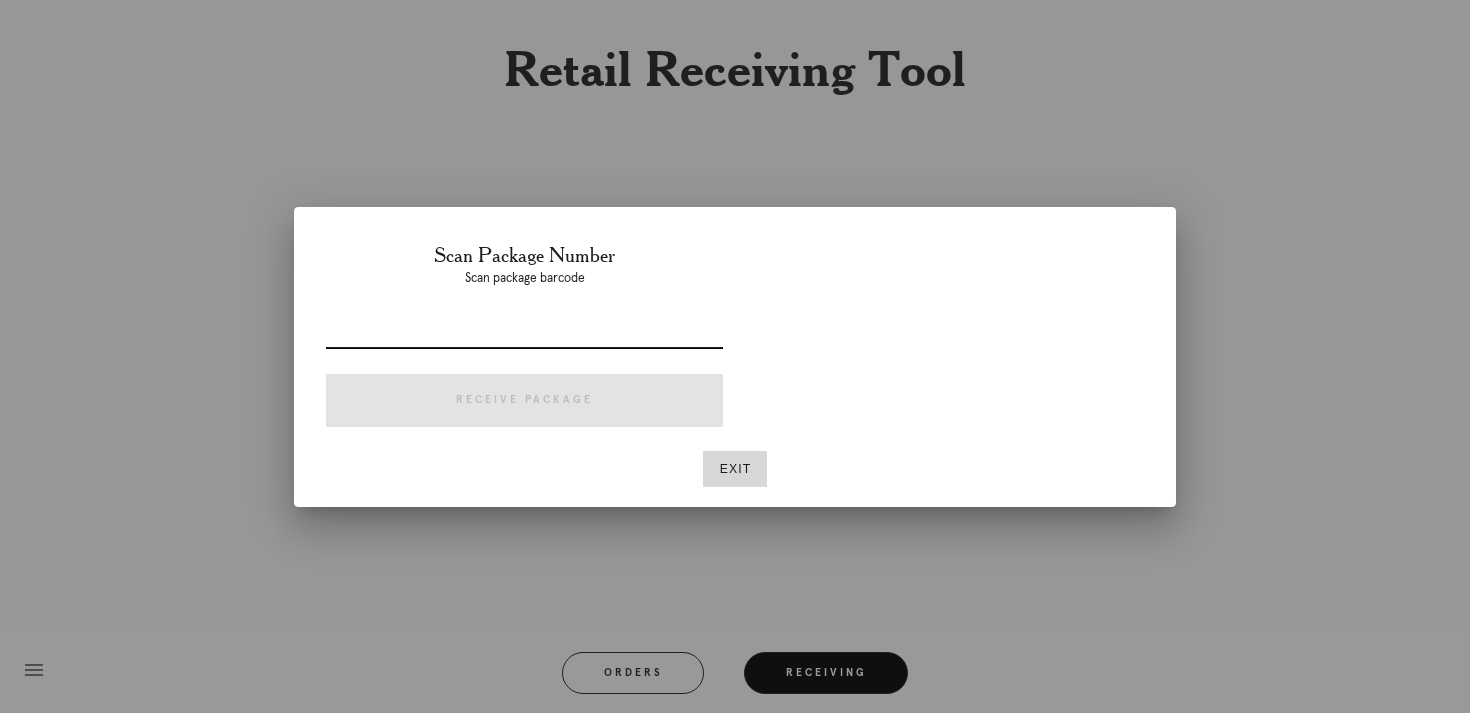 click at bounding box center [524, 332] 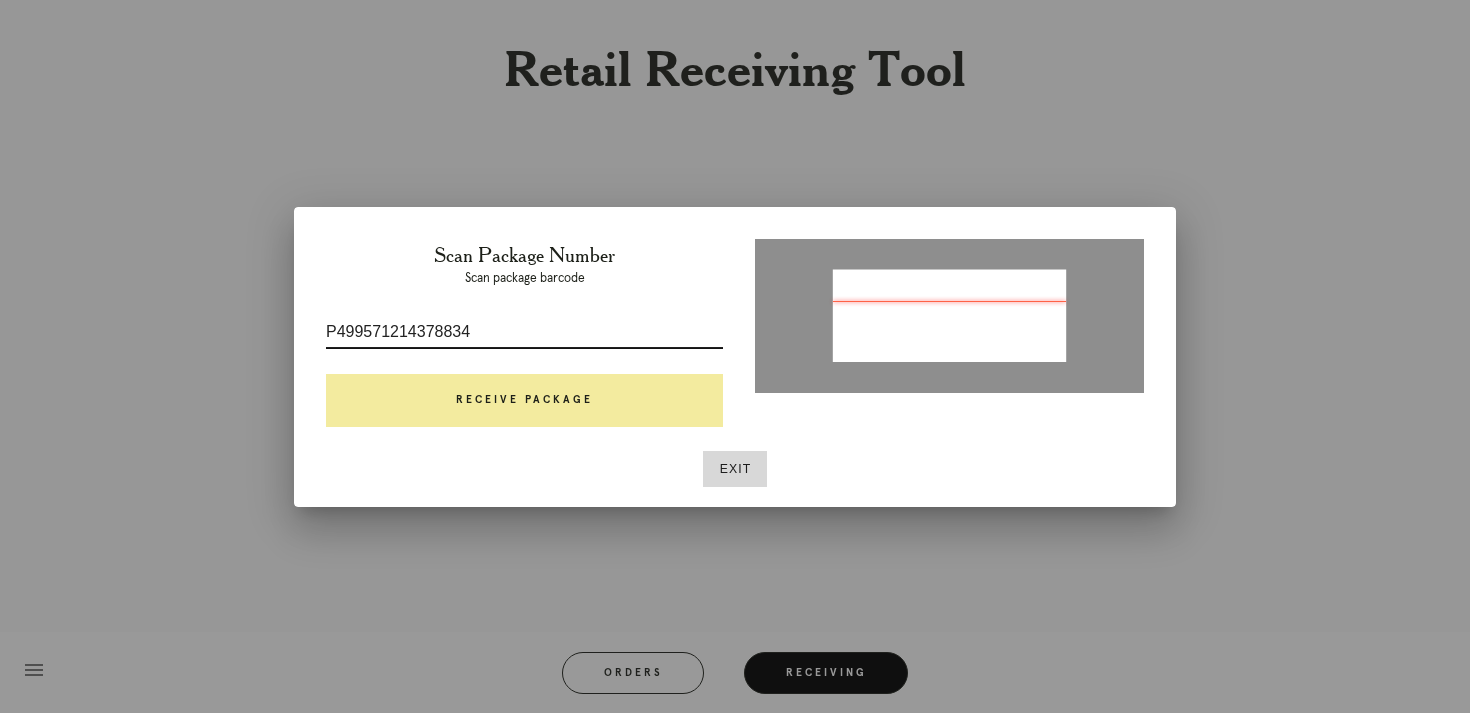 type on "P499571214378834" 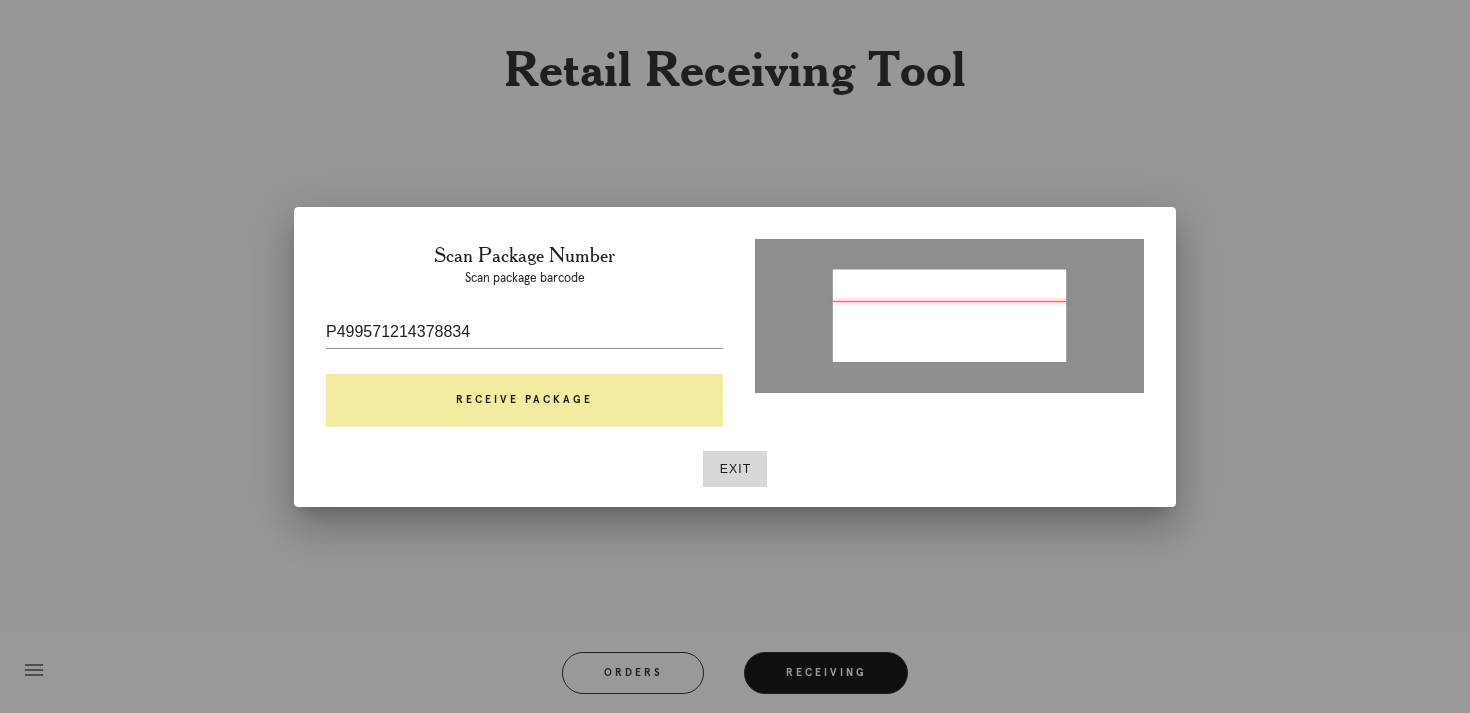 click on "Receive Package" at bounding box center (524, 401) 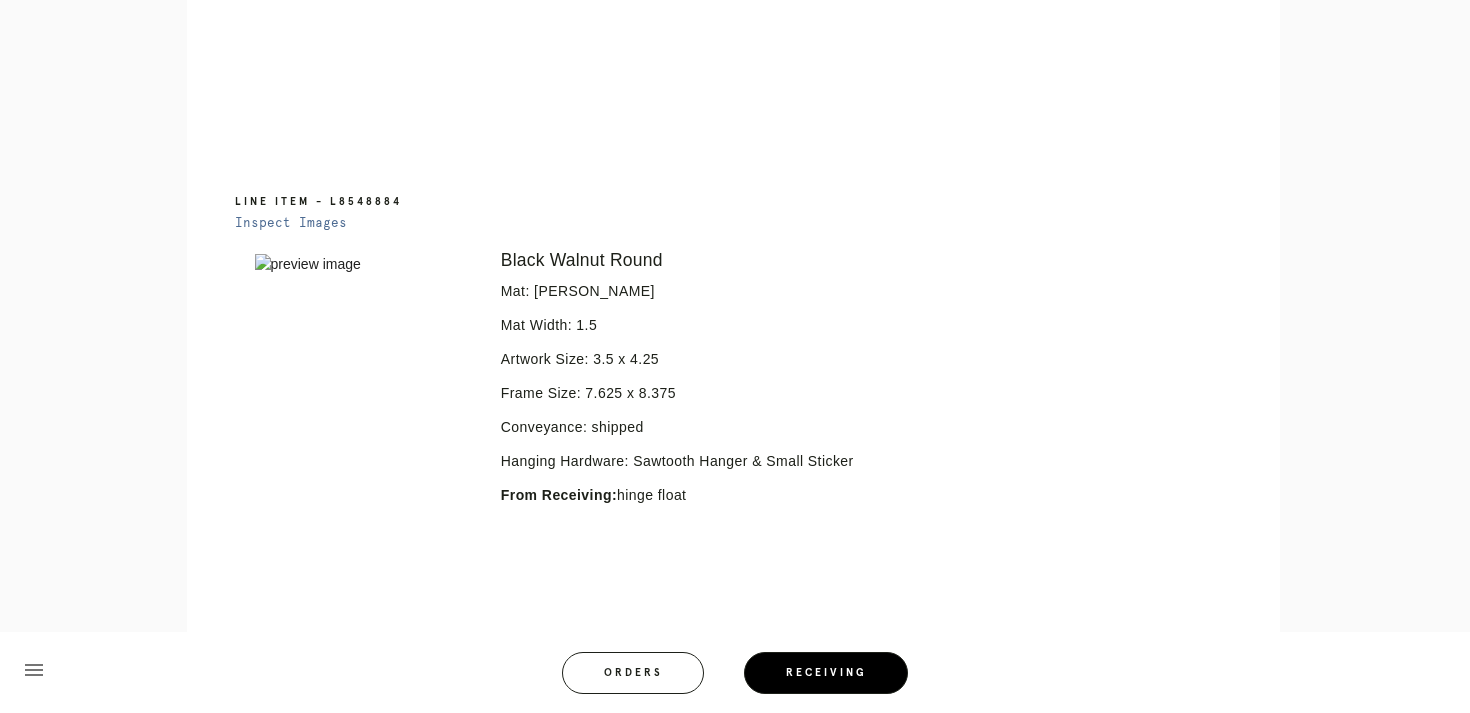 scroll, scrollTop: 5504, scrollLeft: 0, axis: vertical 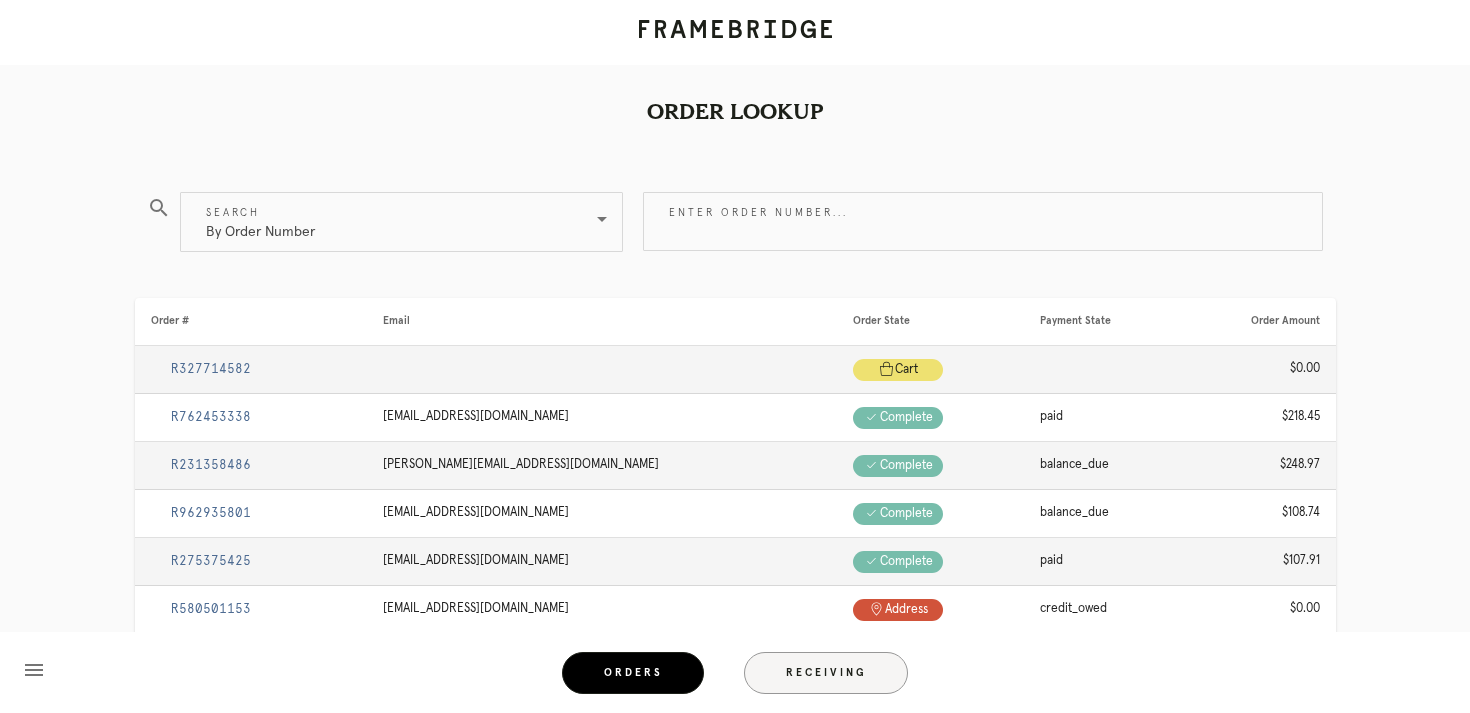 click on "Receiving" at bounding box center (826, 673) 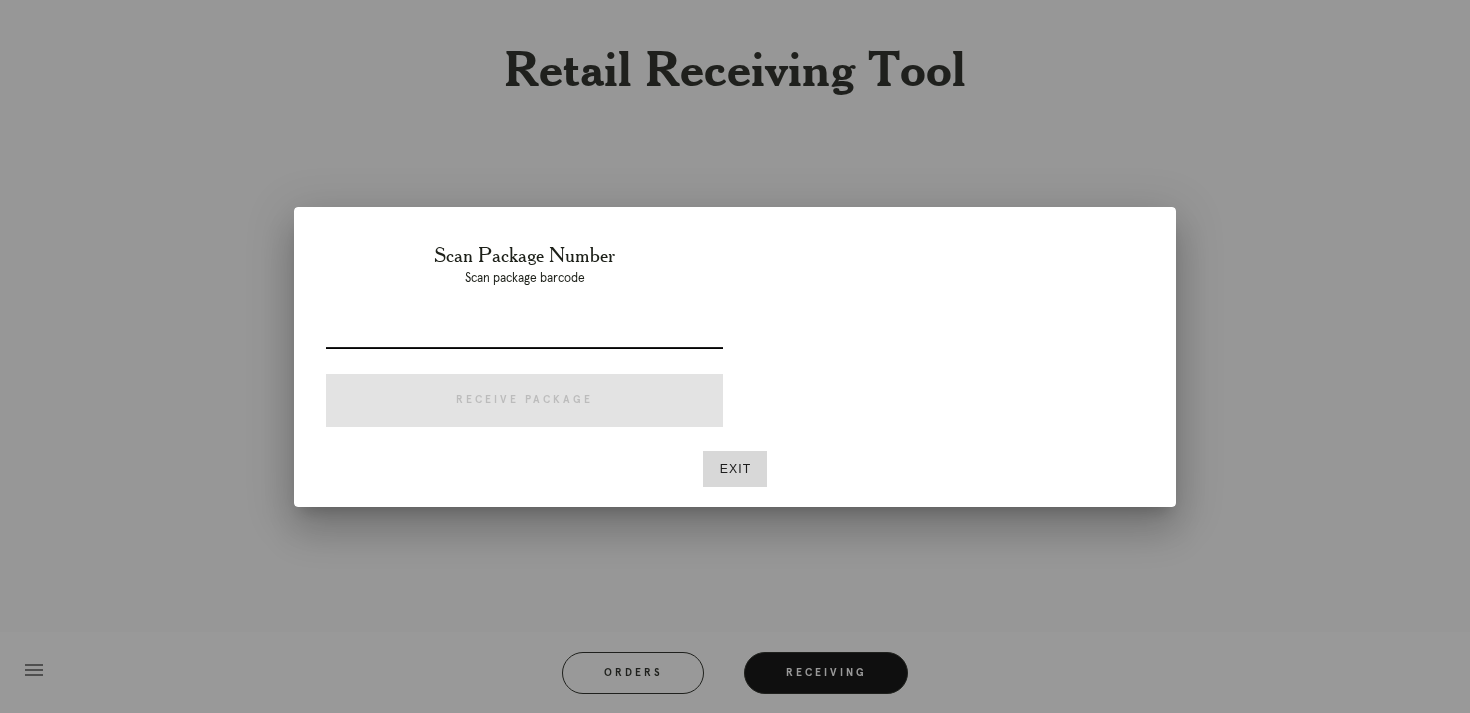 click at bounding box center (524, 332) 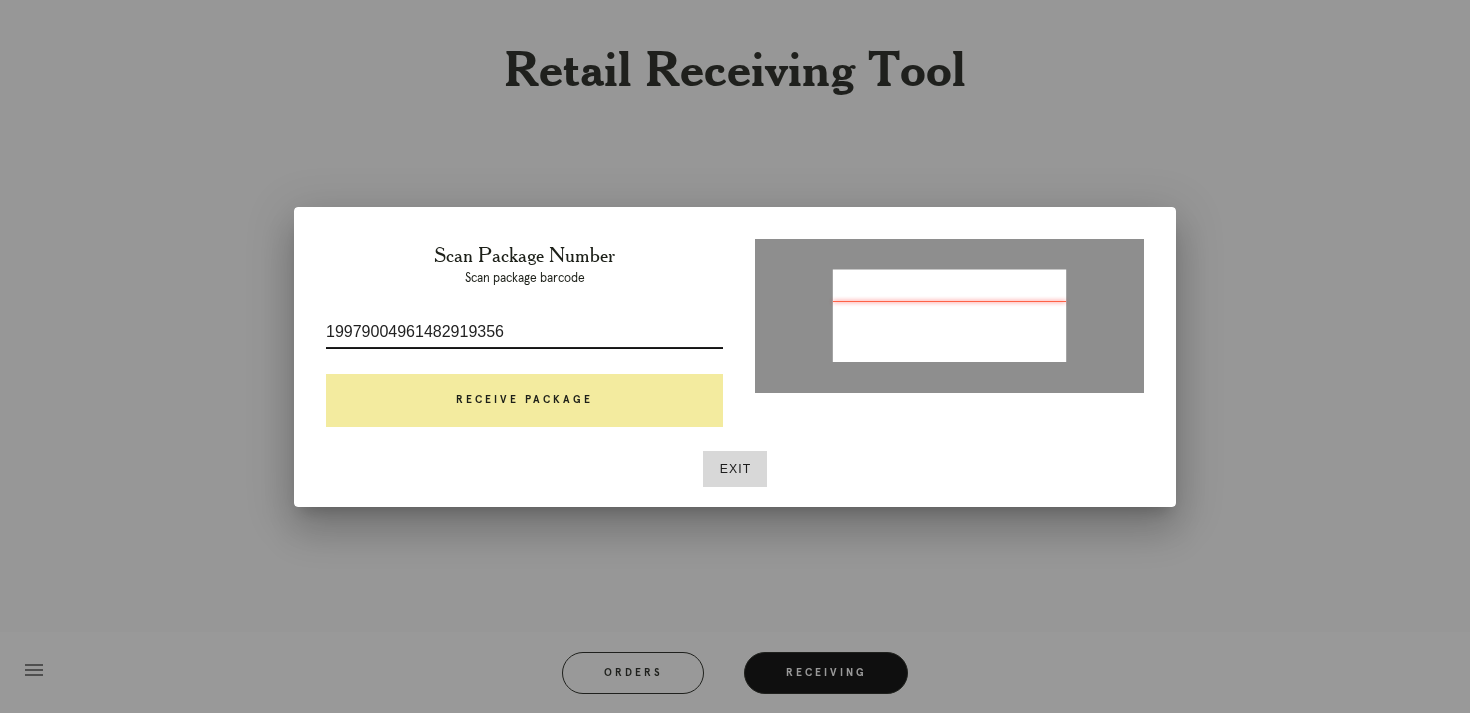 click on "Receive Package" at bounding box center [524, 401] 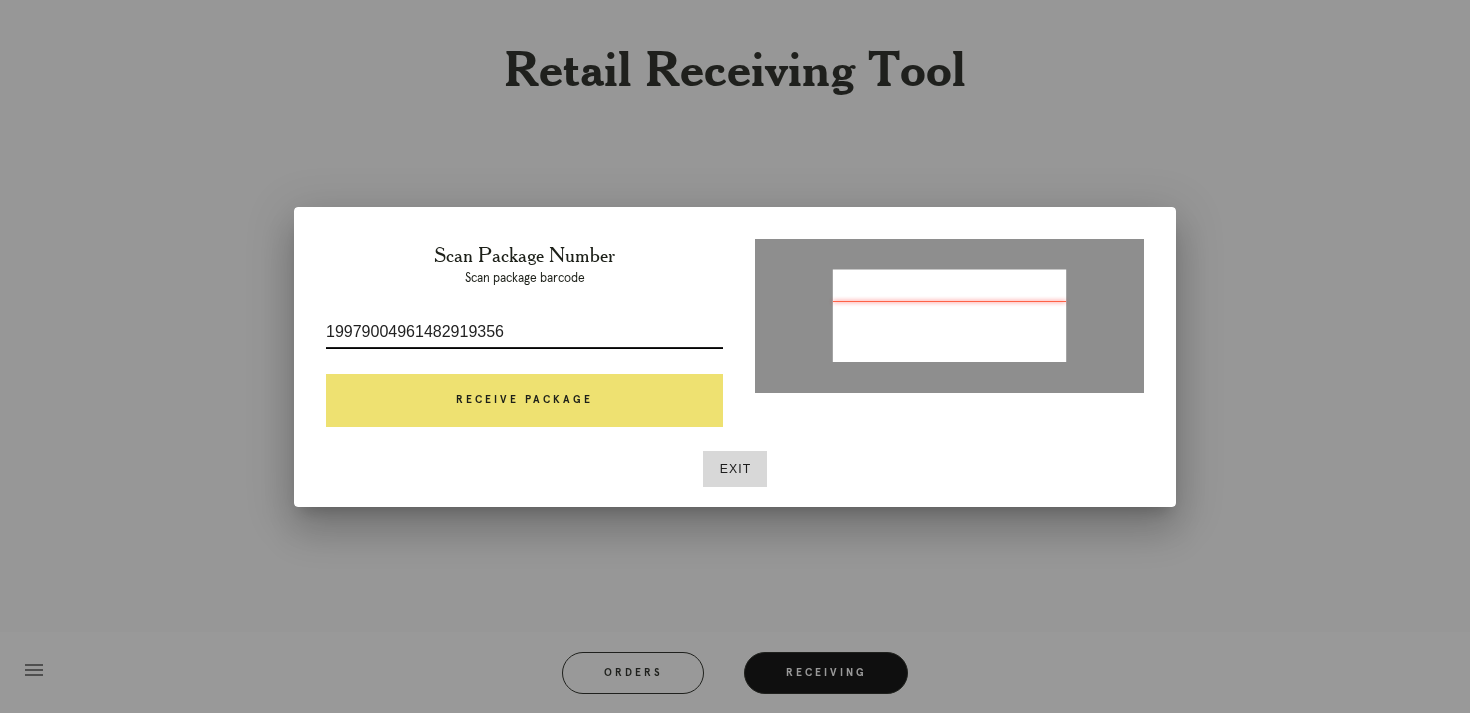 click on "19979004961482919356" at bounding box center [524, 332] 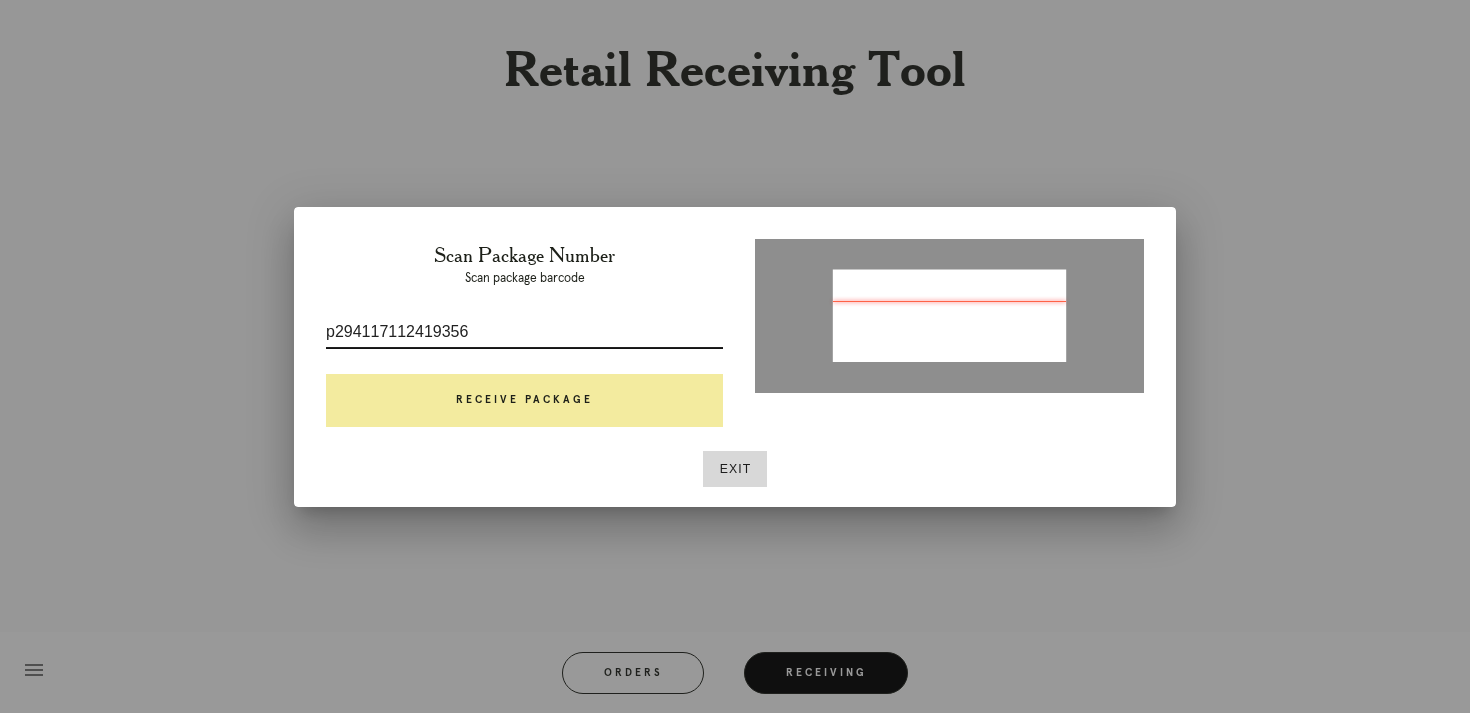click on "Receive Package" at bounding box center [524, 401] 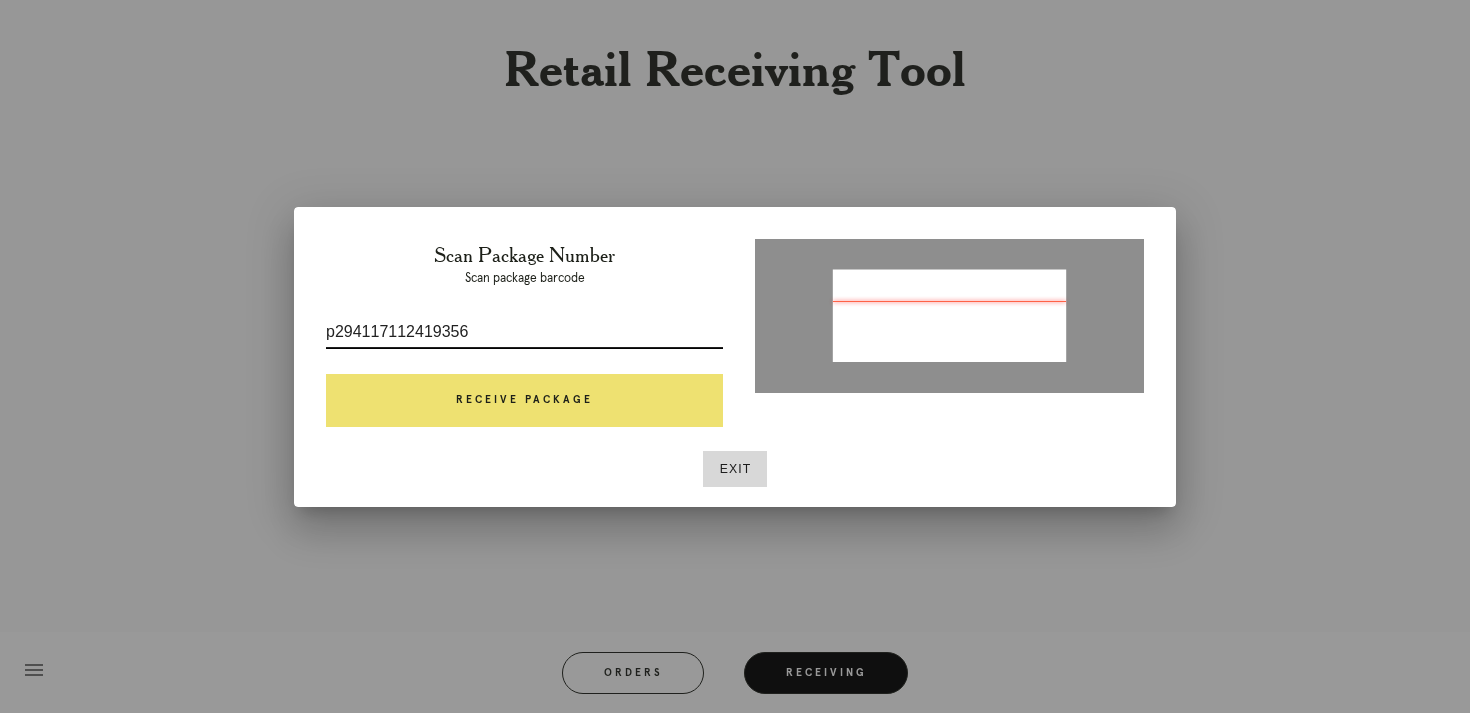 click on "p294117112419356" at bounding box center (524, 332) 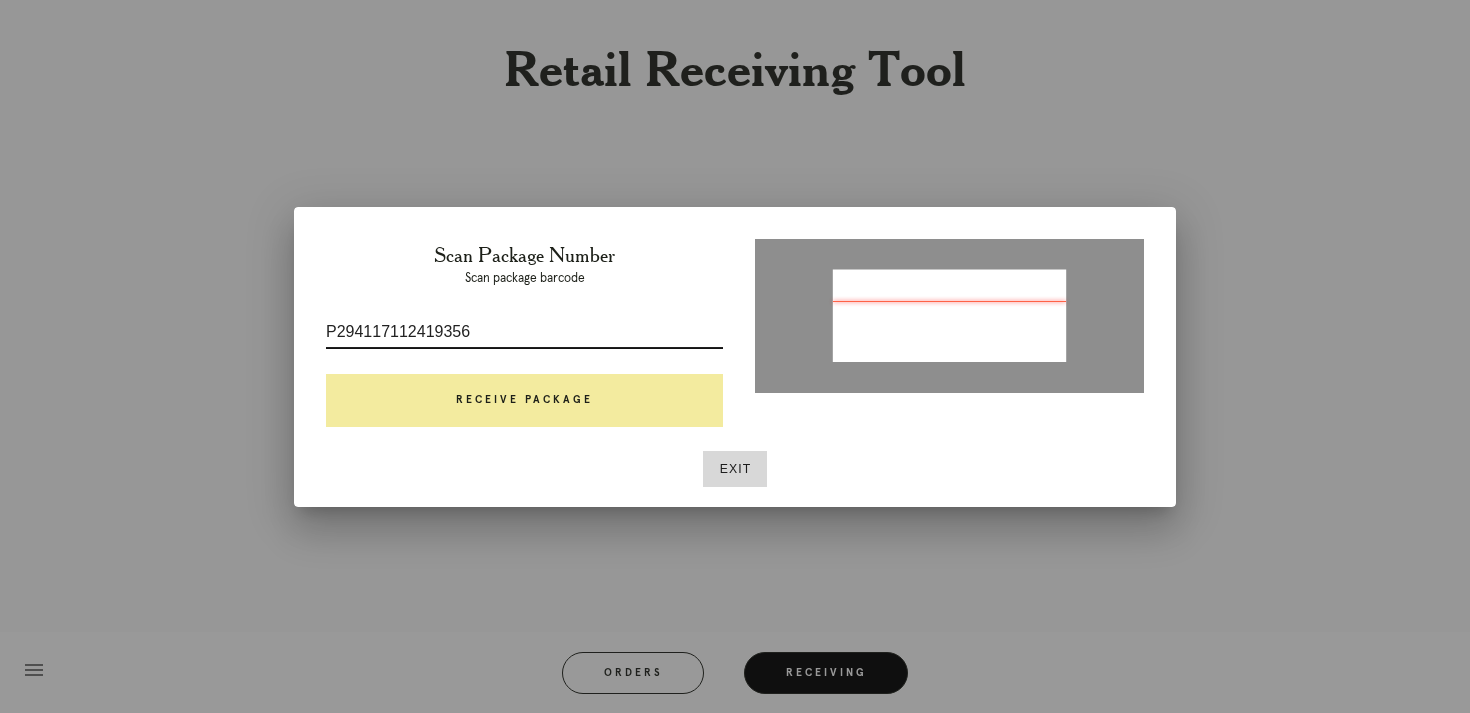 type on "P294117112419356" 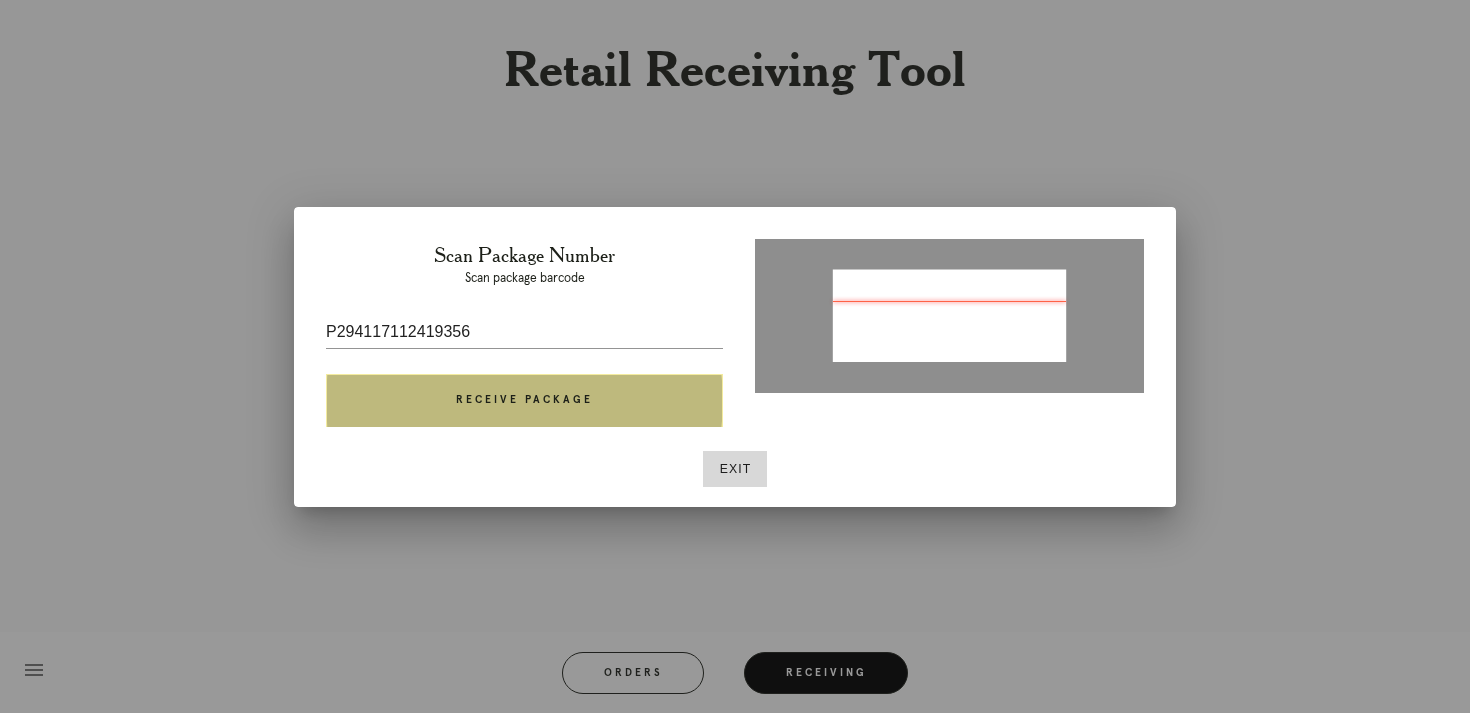 click on "Receive Package" at bounding box center [524, 401] 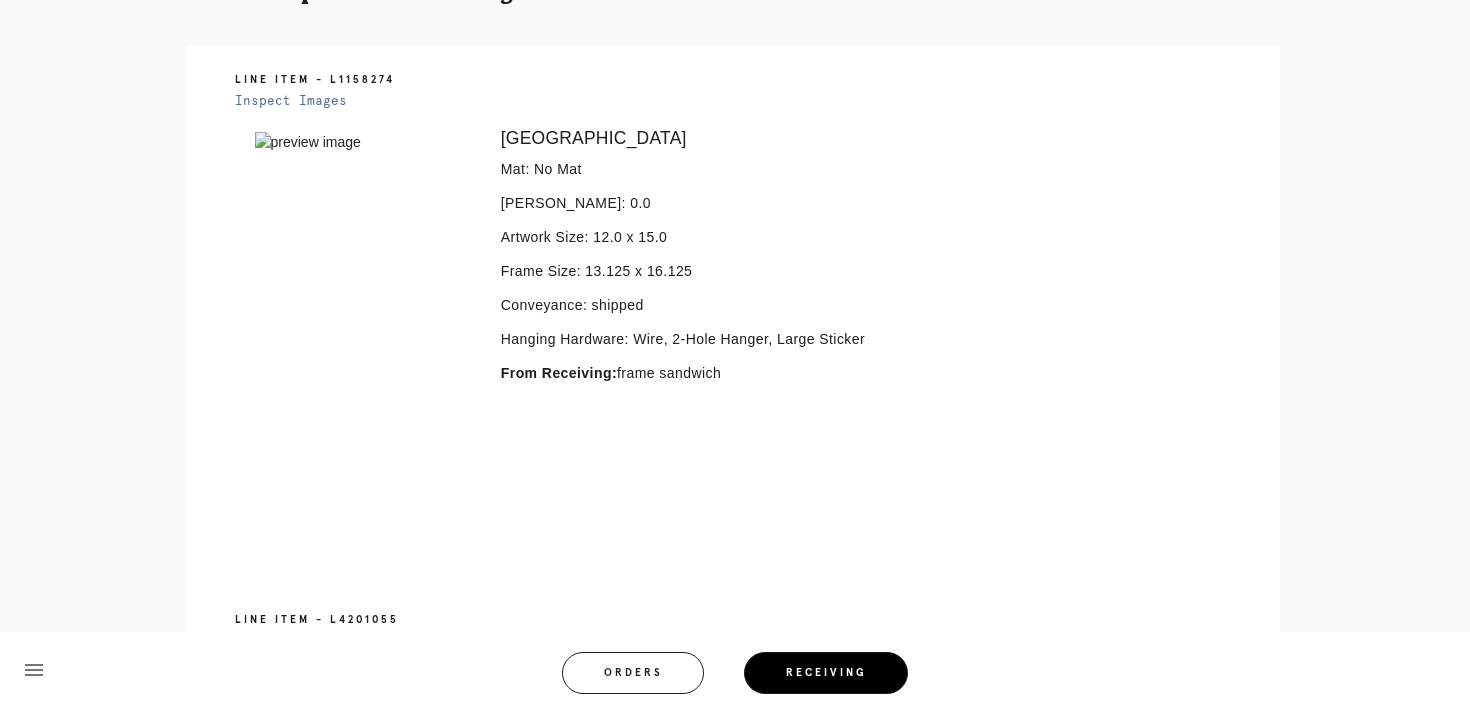 scroll, scrollTop: 0, scrollLeft: 0, axis: both 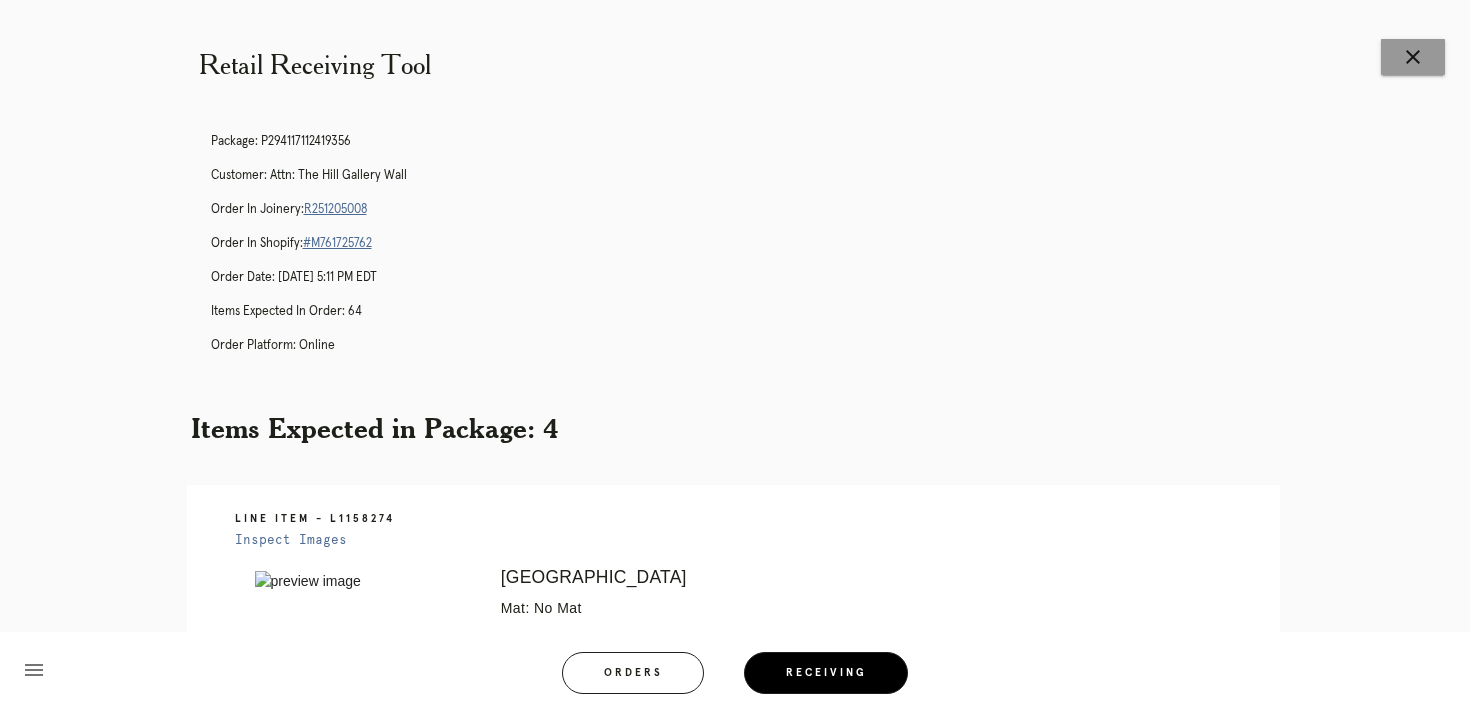 click on "close" at bounding box center (1413, 57) 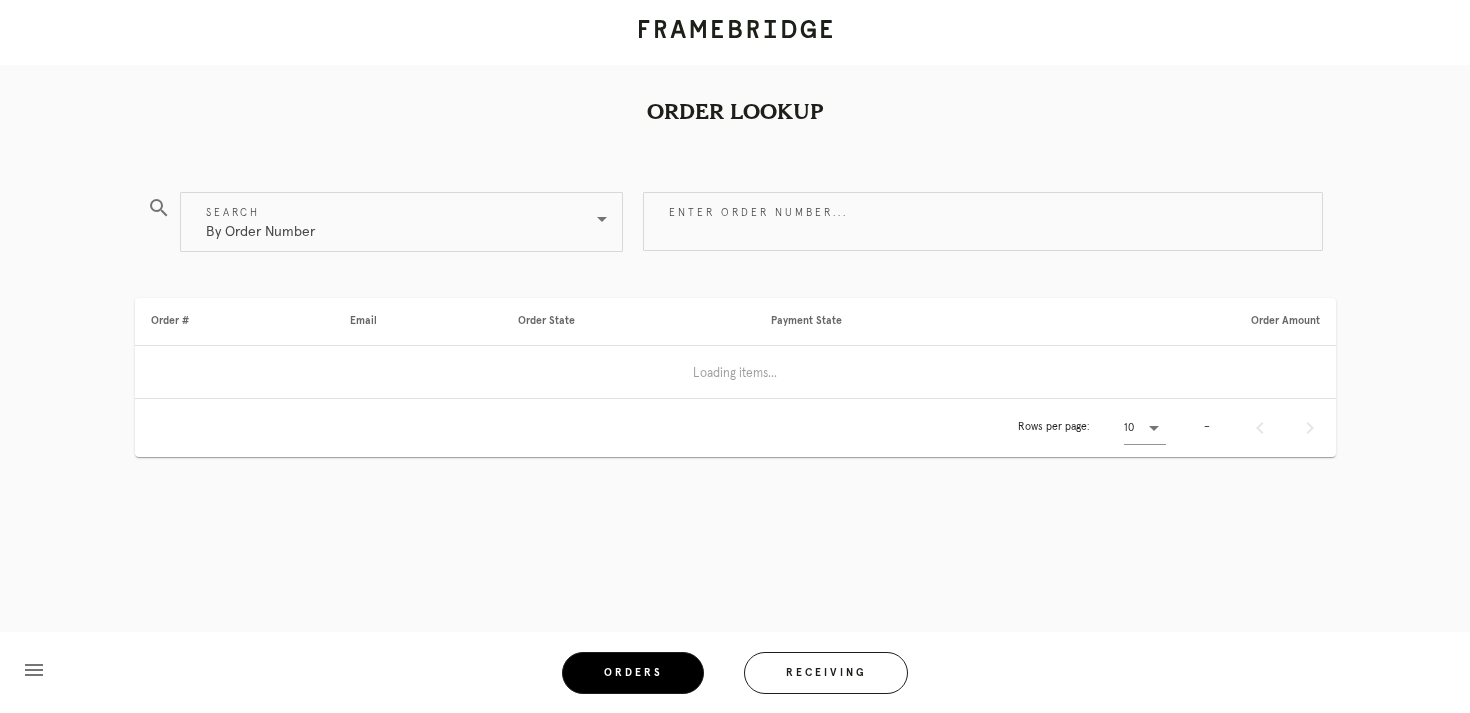 scroll, scrollTop: 0, scrollLeft: 0, axis: both 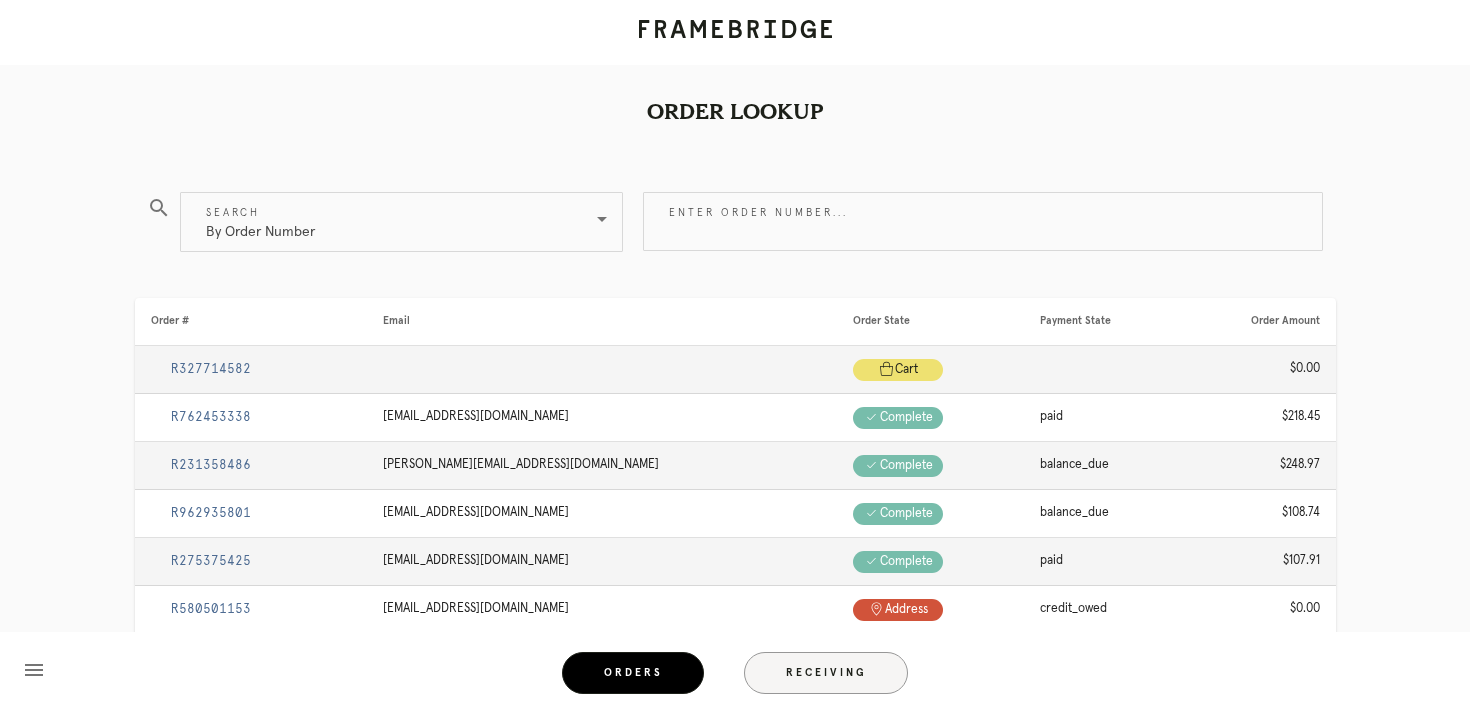 click on "Receiving" at bounding box center (826, 673) 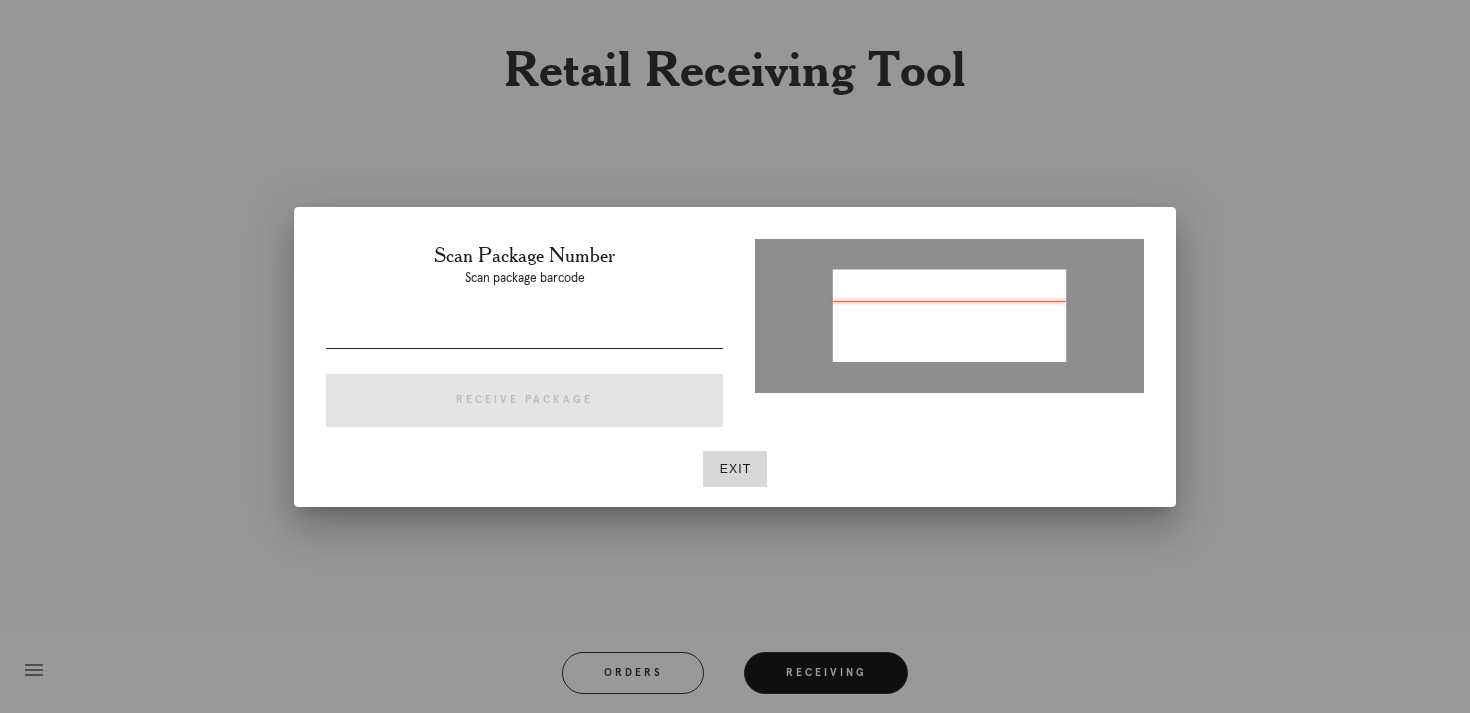 click at bounding box center (524, 332) 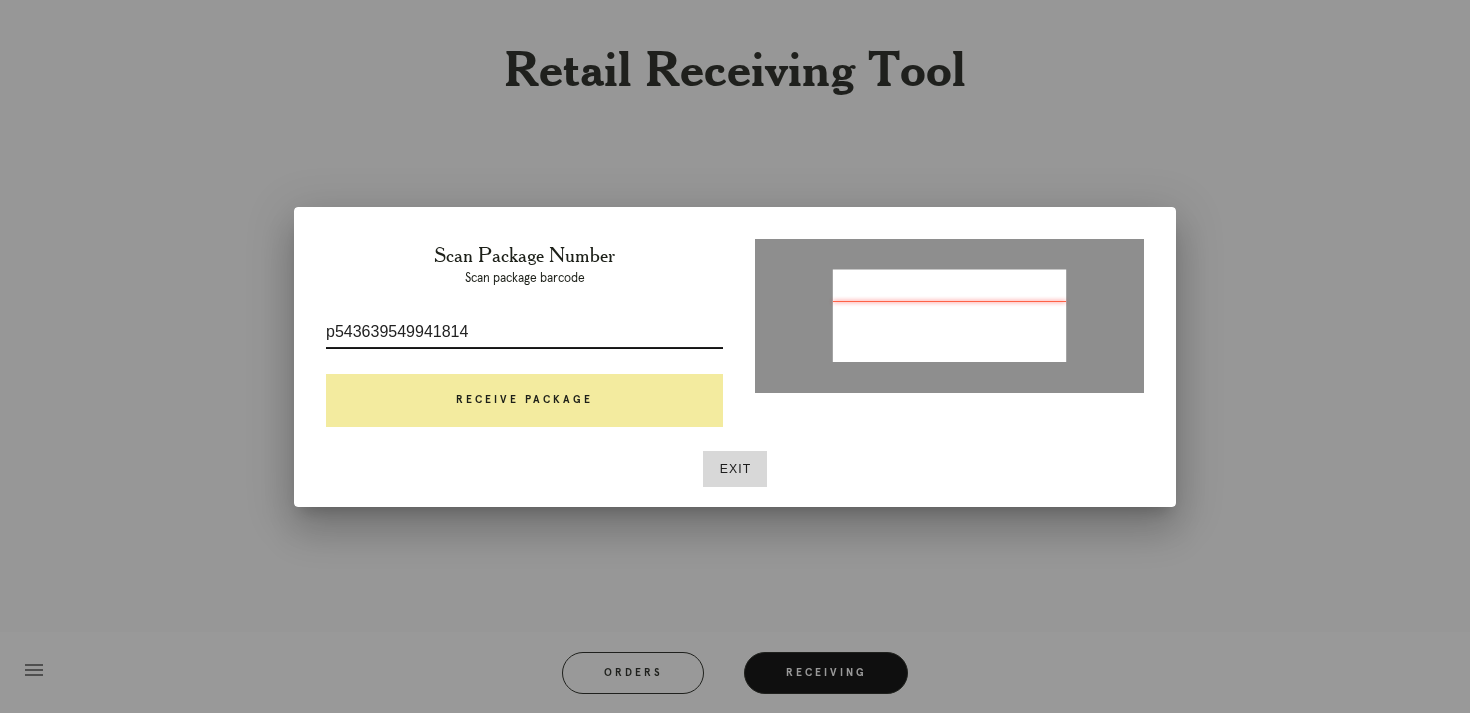 click on "Receive Package" at bounding box center (524, 401) 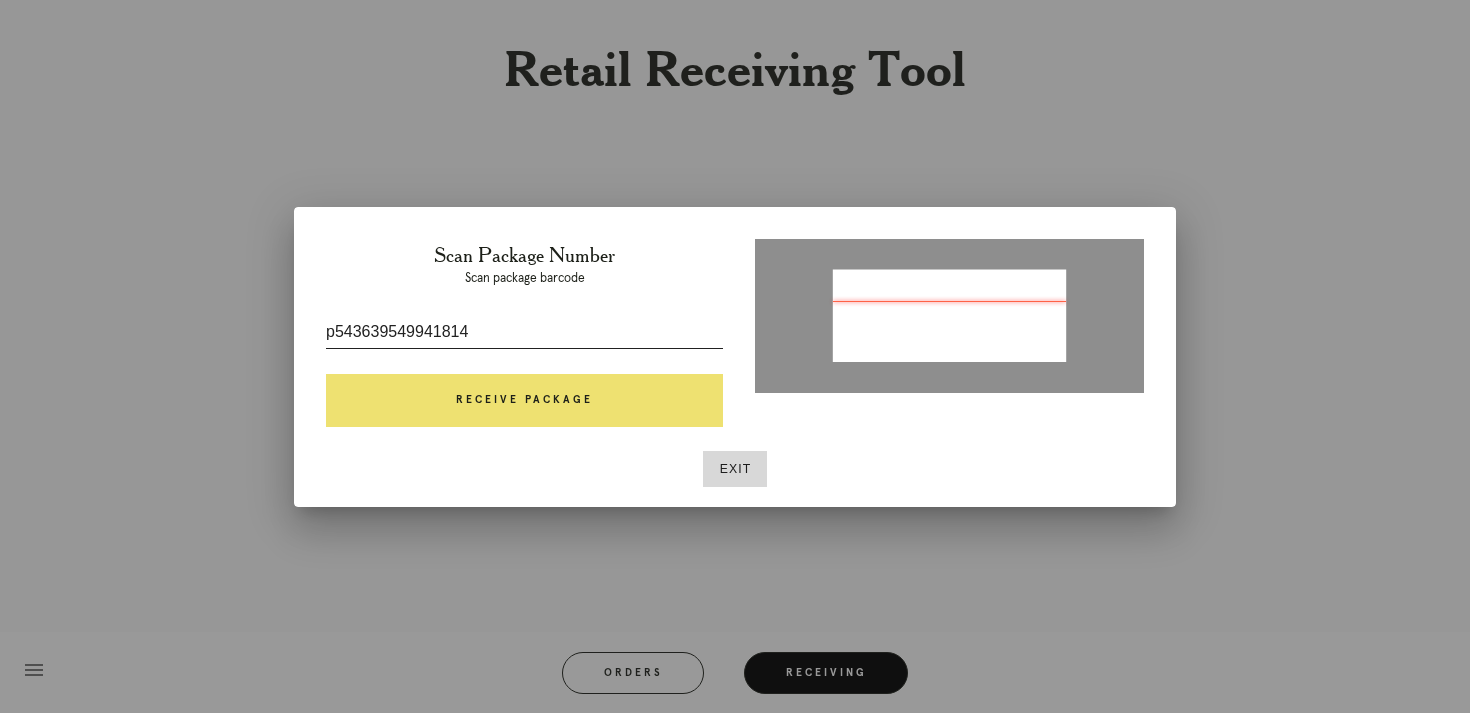 click on "p543639549941814" at bounding box center [524, 332] 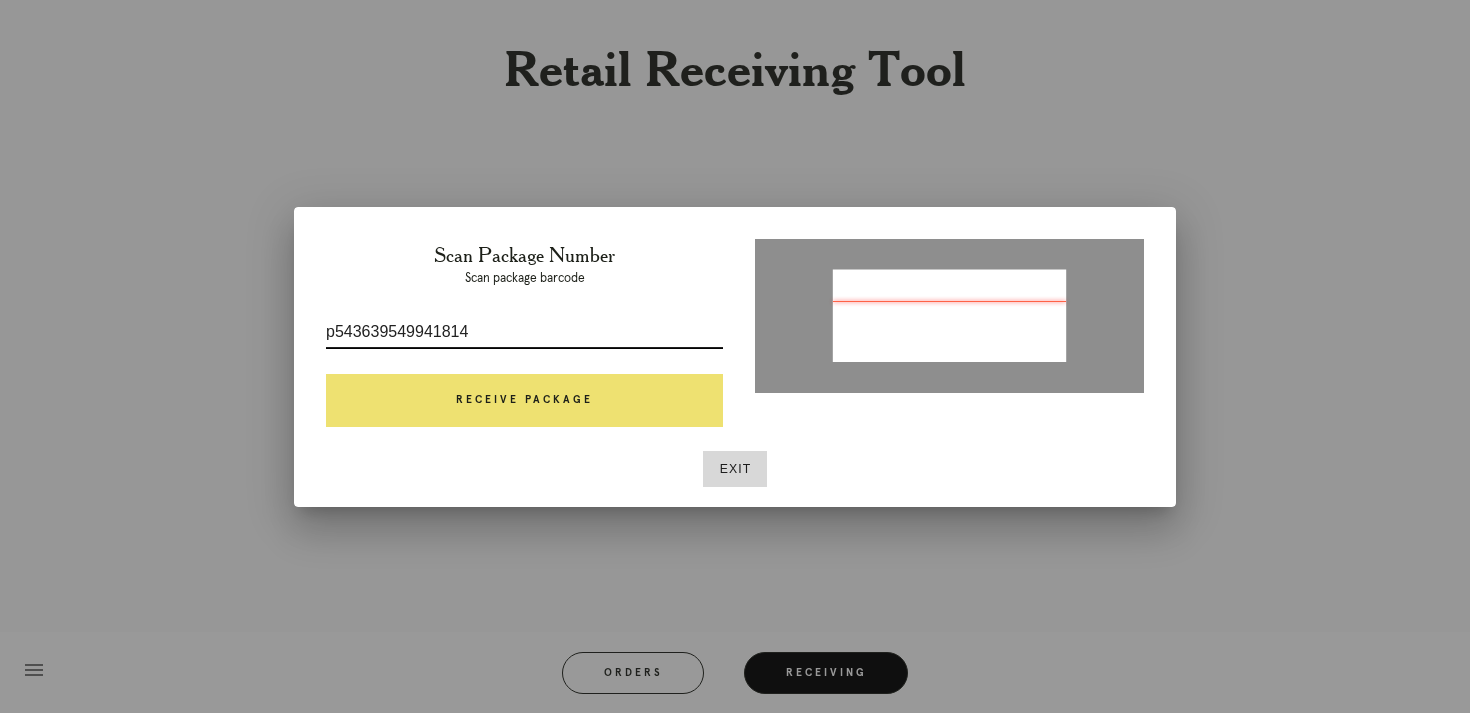 click on "p543639549941814" at bounding box center [524, 332] 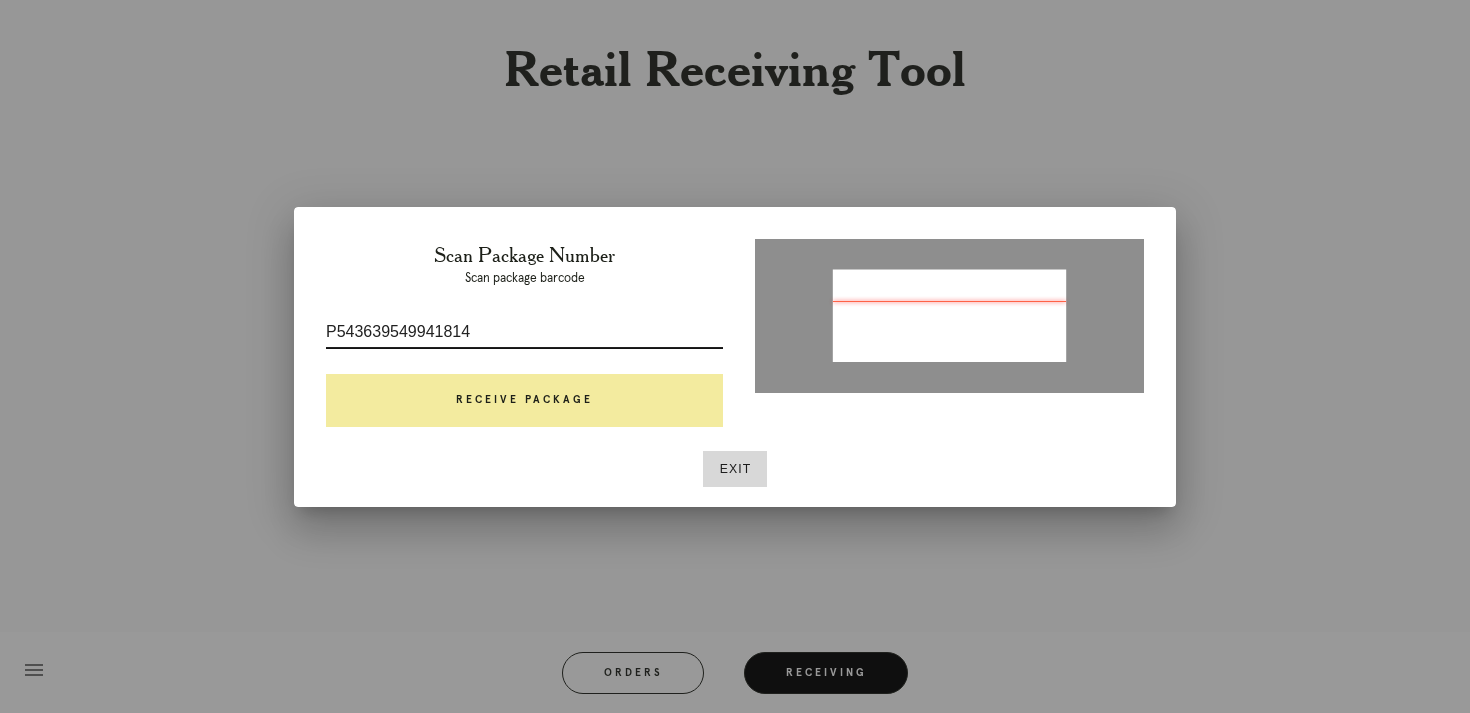 type on "P543639549941814" 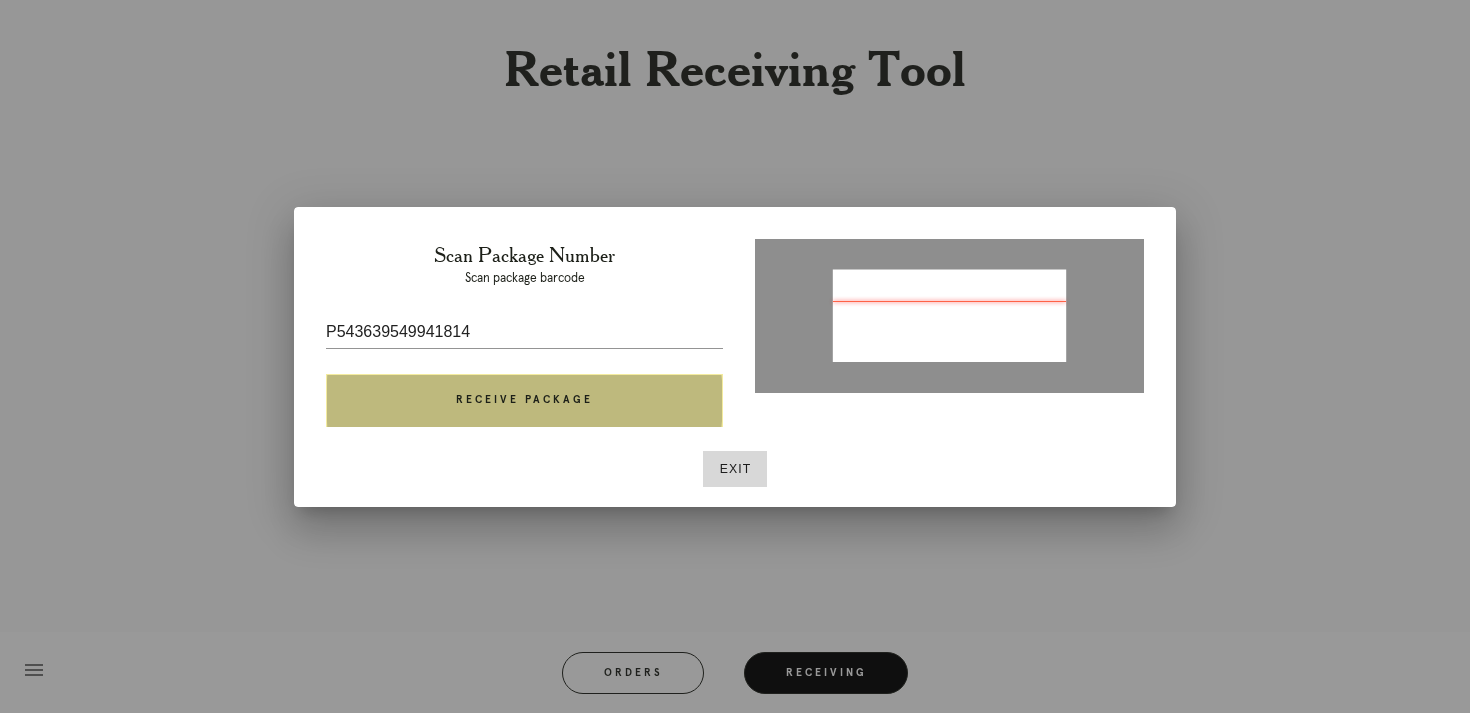 click on "Receive Package" at bounding box center (524, 401) 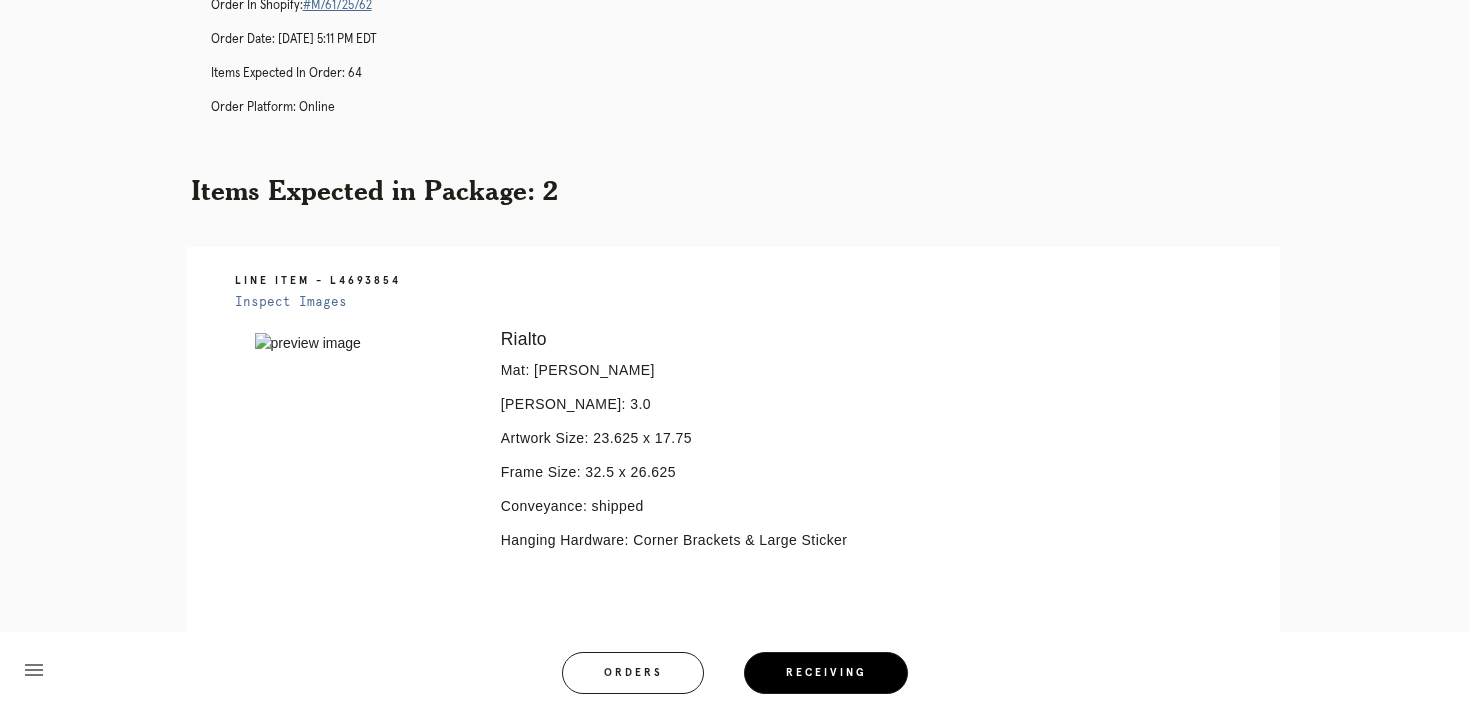 scroll, scrollTop: 159, scrollLeft: 0, axis: vertical 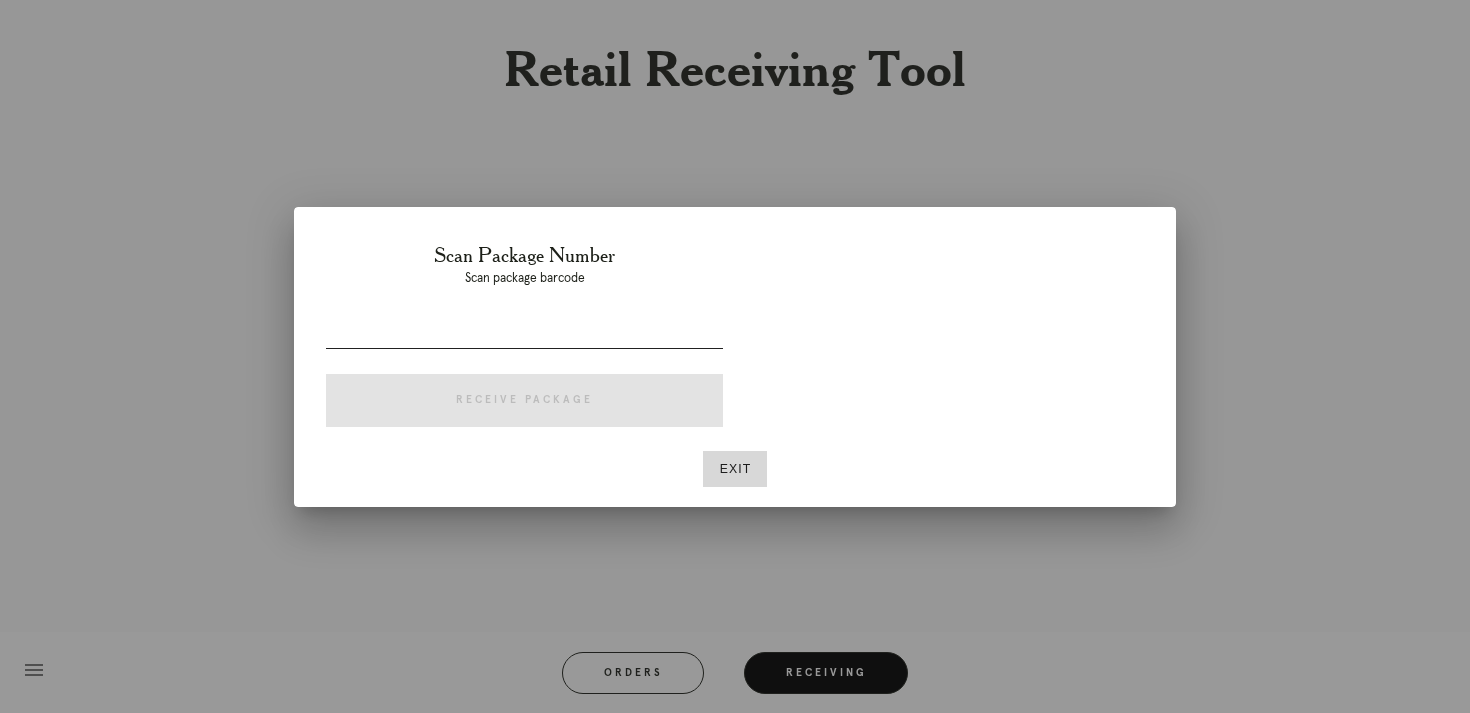 click at bounding box center [524, 332] 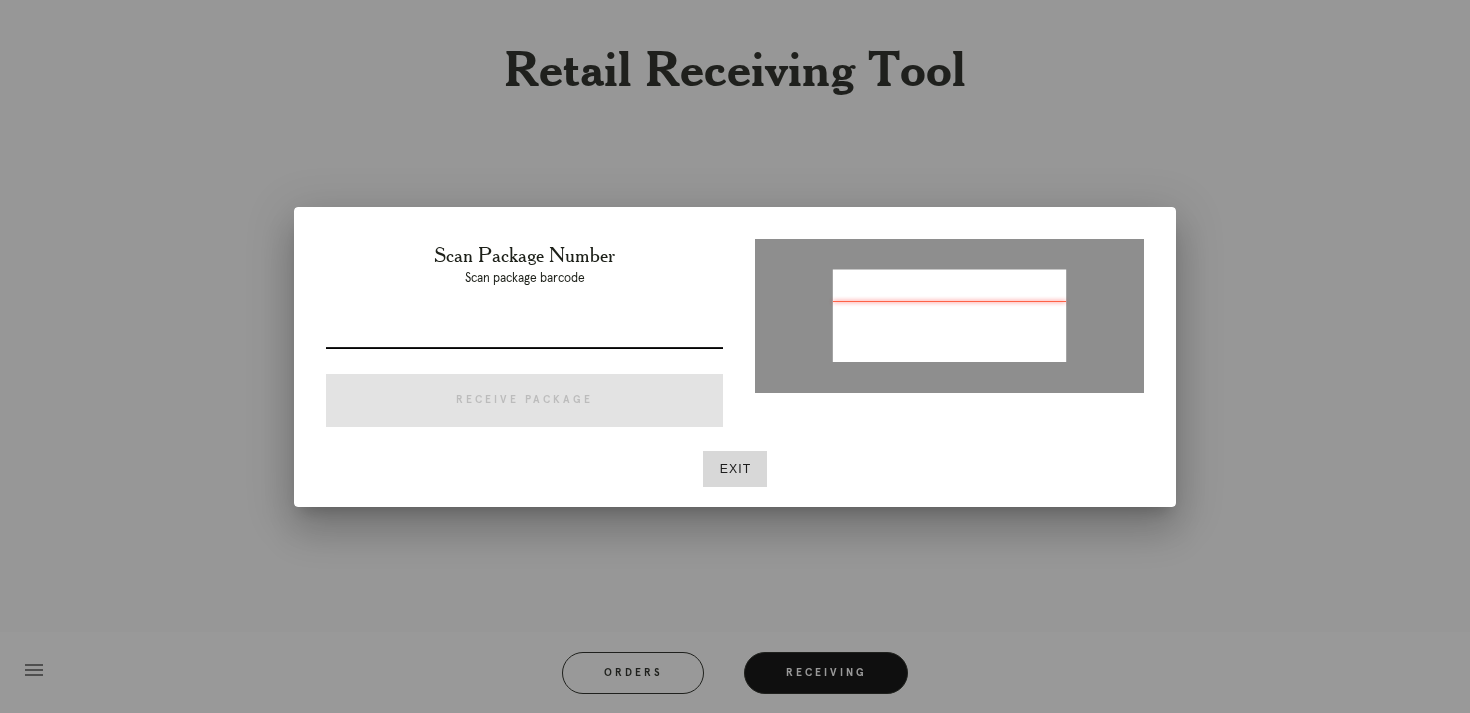 type on "p" 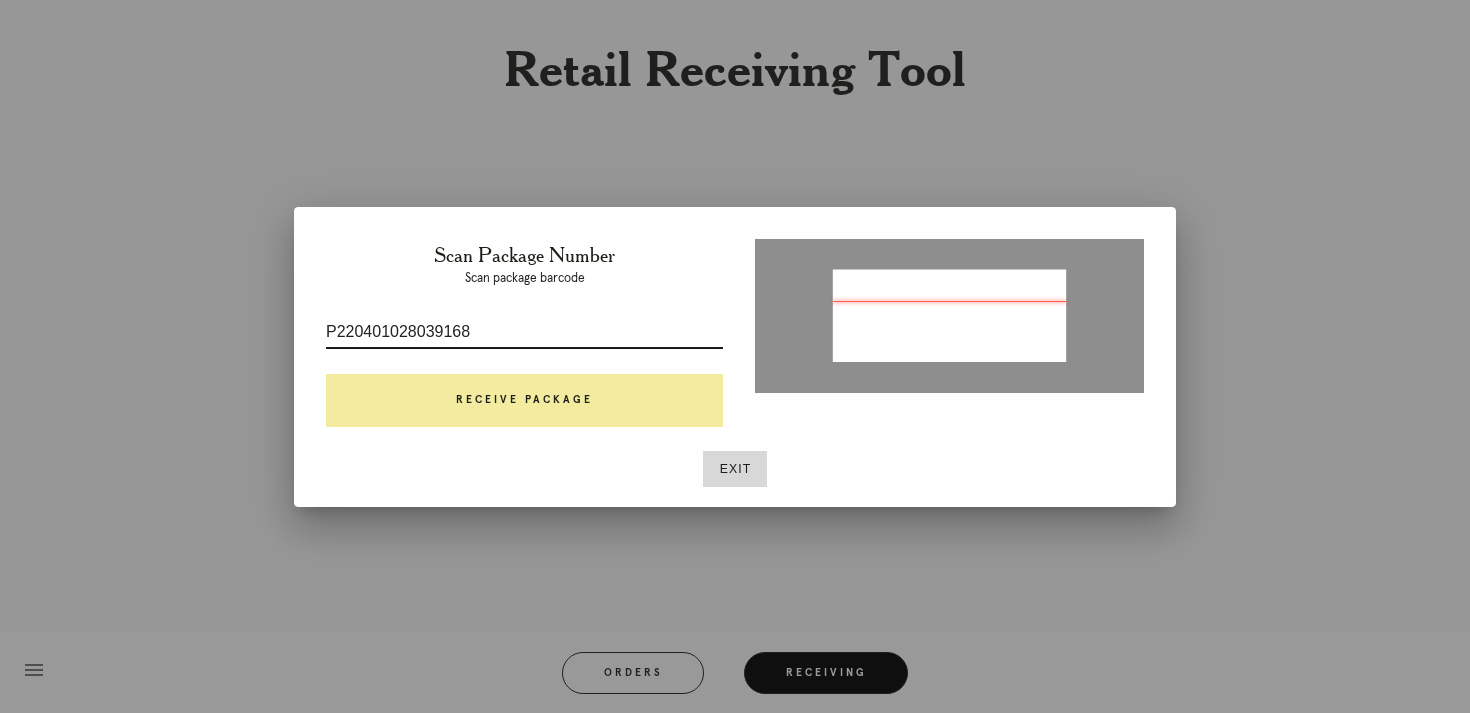 type on "P220401028039168" 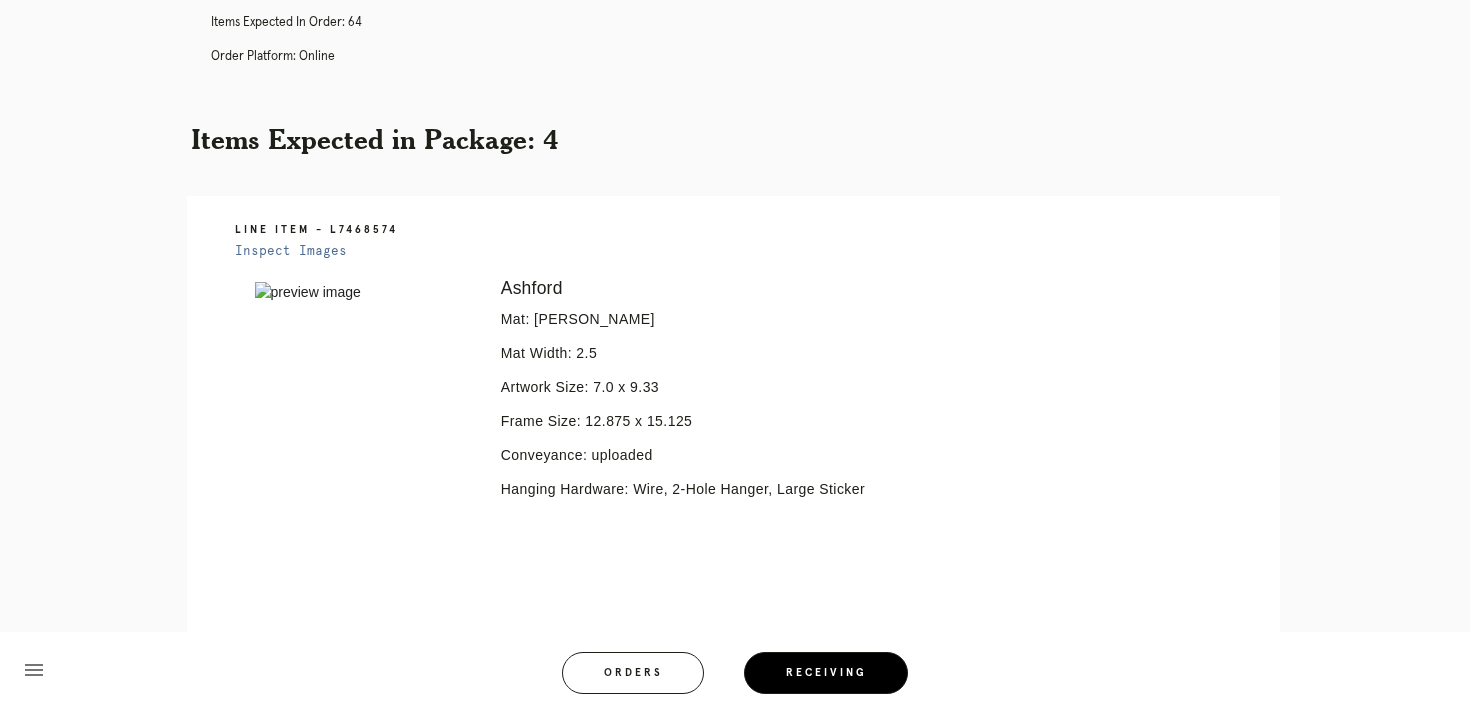 scroll, scrollTop: 328, scrollLeft: 0, axis: vertical 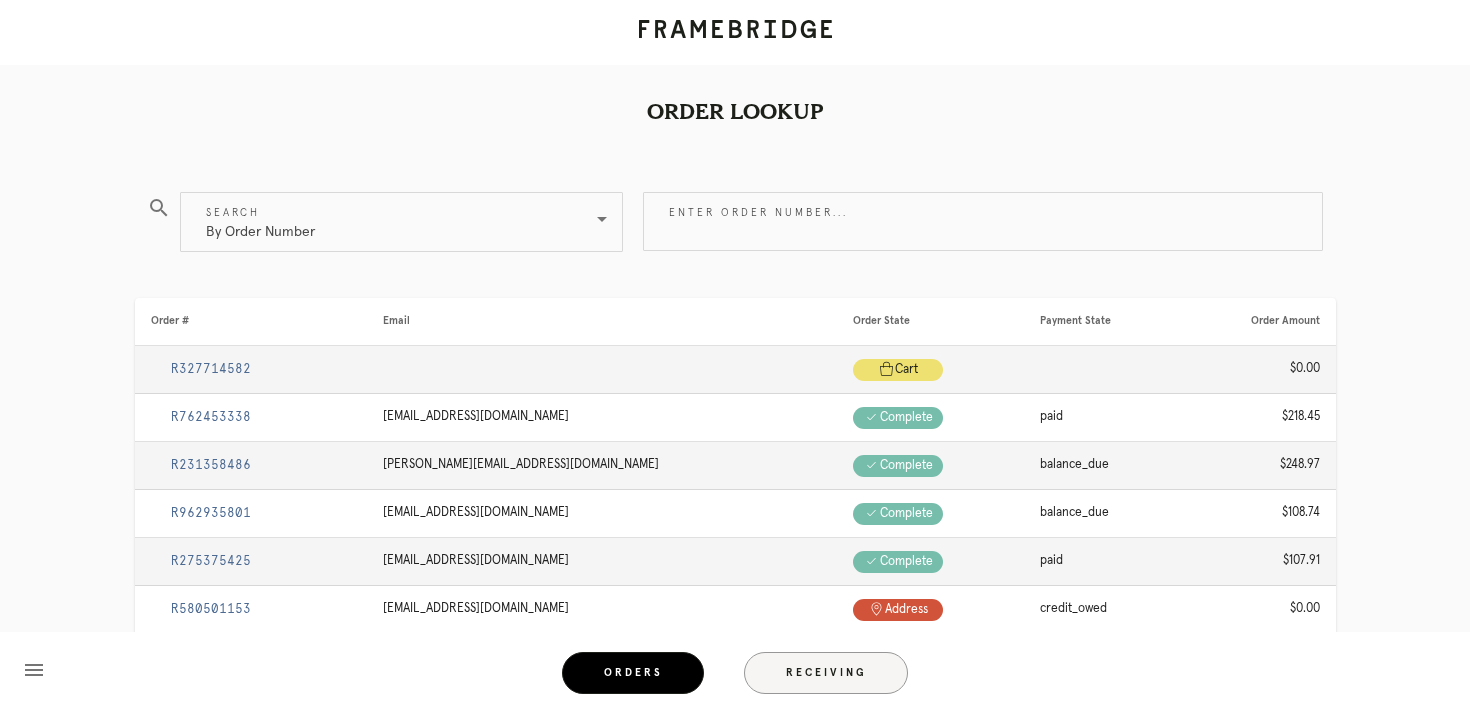 click on "Receiving" at bounding box center (826, 673) 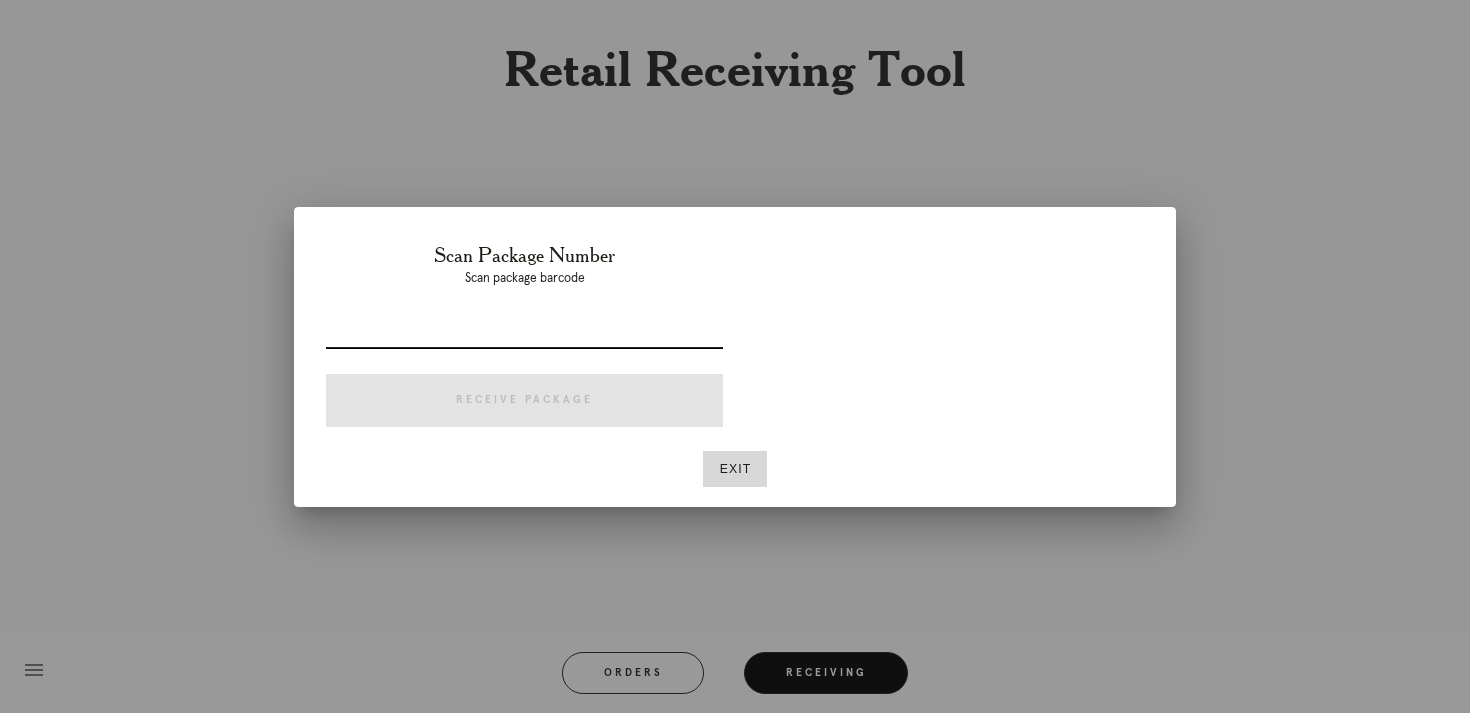 click at bounding box center [524, 332] 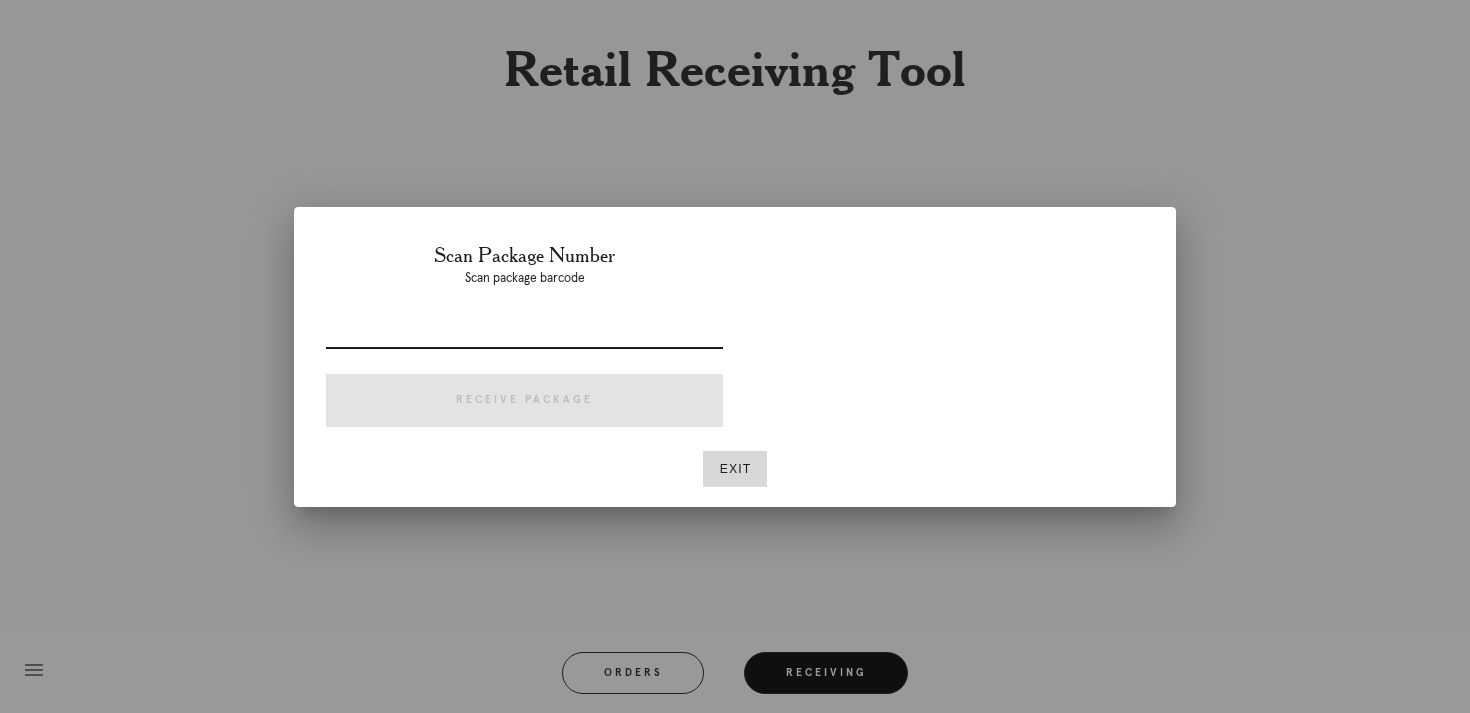 type on "p" 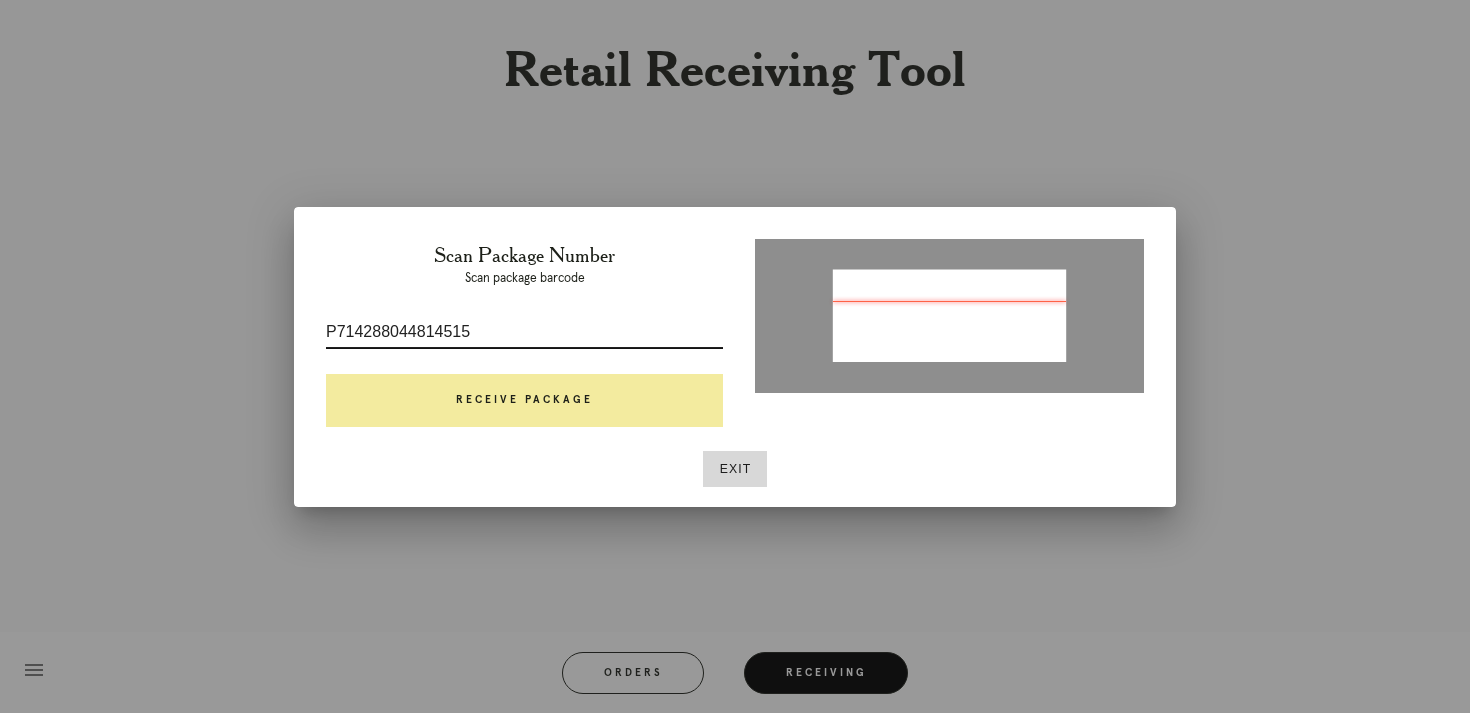 type on "P714288044814515" 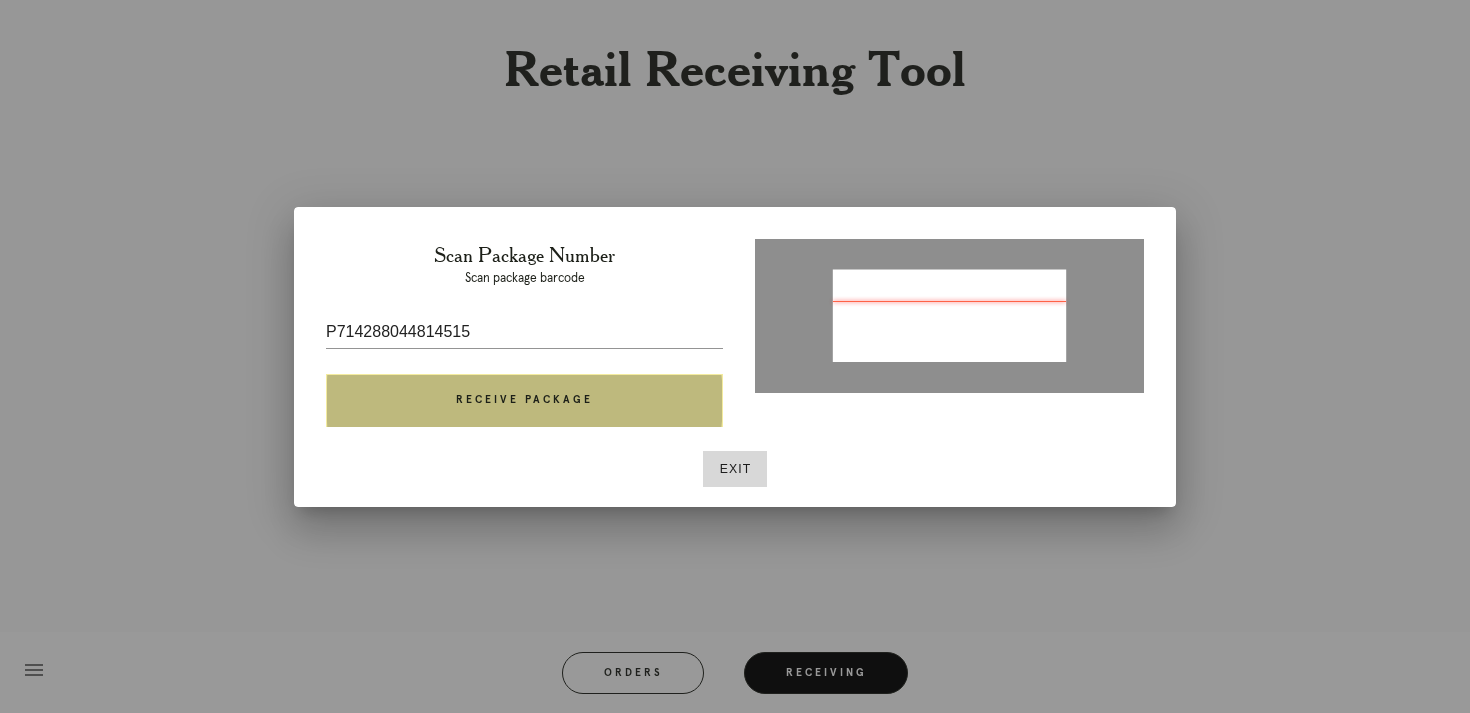click on "Receive Package" at bounding box center [524, 401] 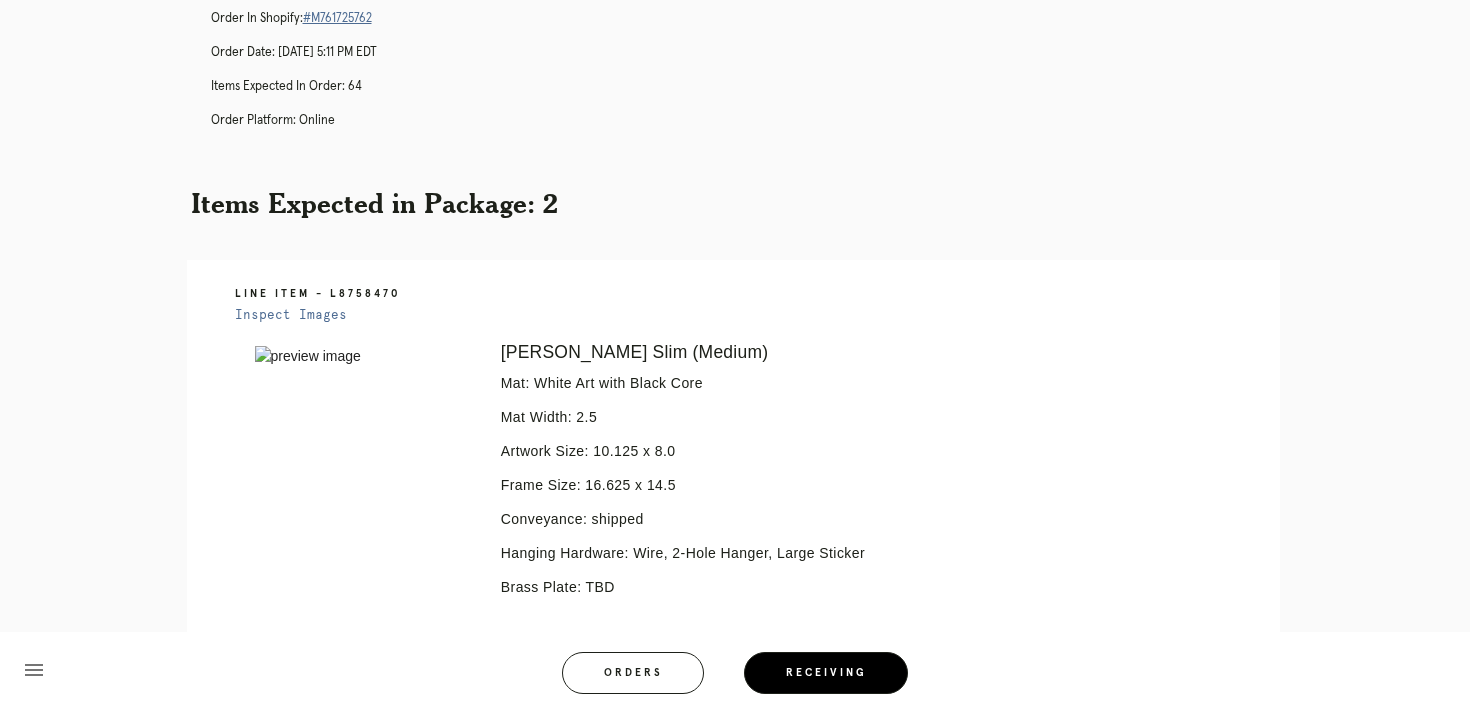 scroll, scrollTop: 229, scrollLeft: 0, axis: vertical 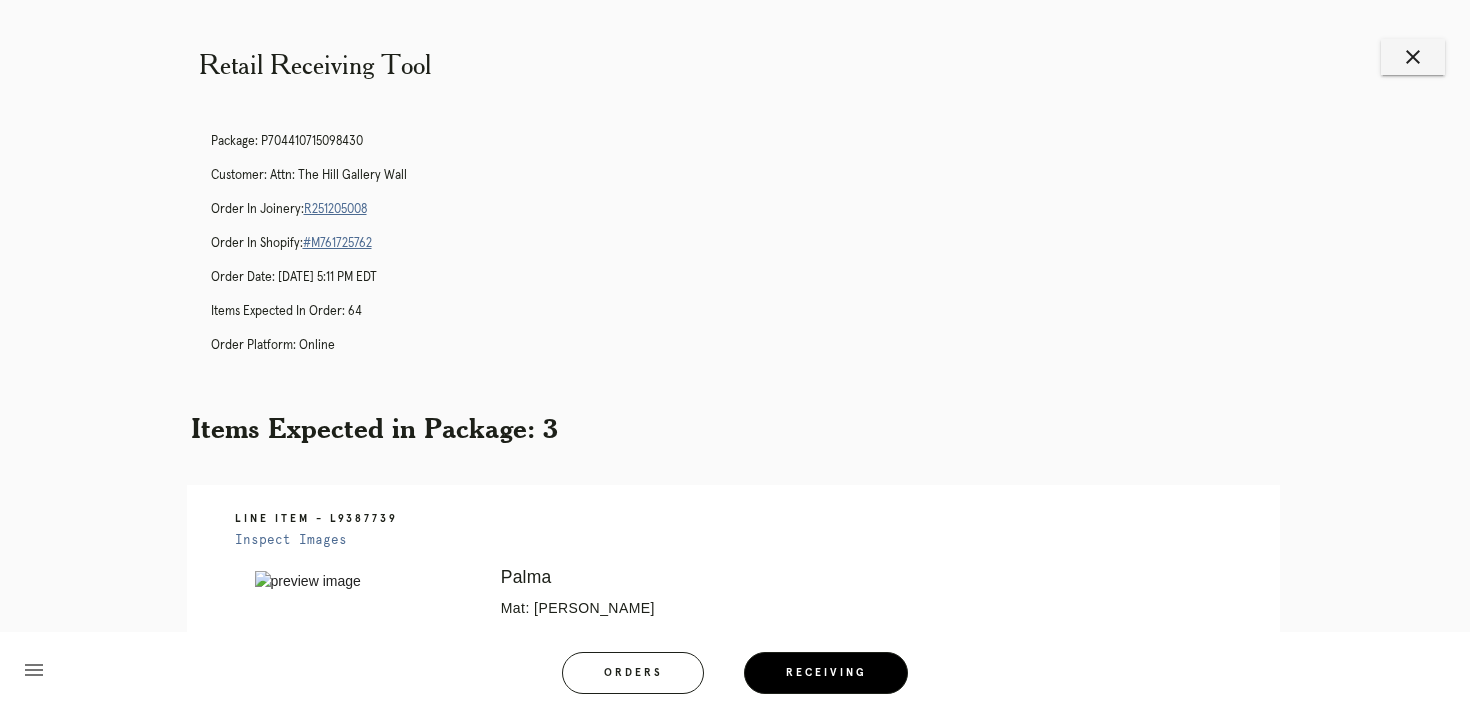 click on "R251205008" at bounding box center (335, 209) 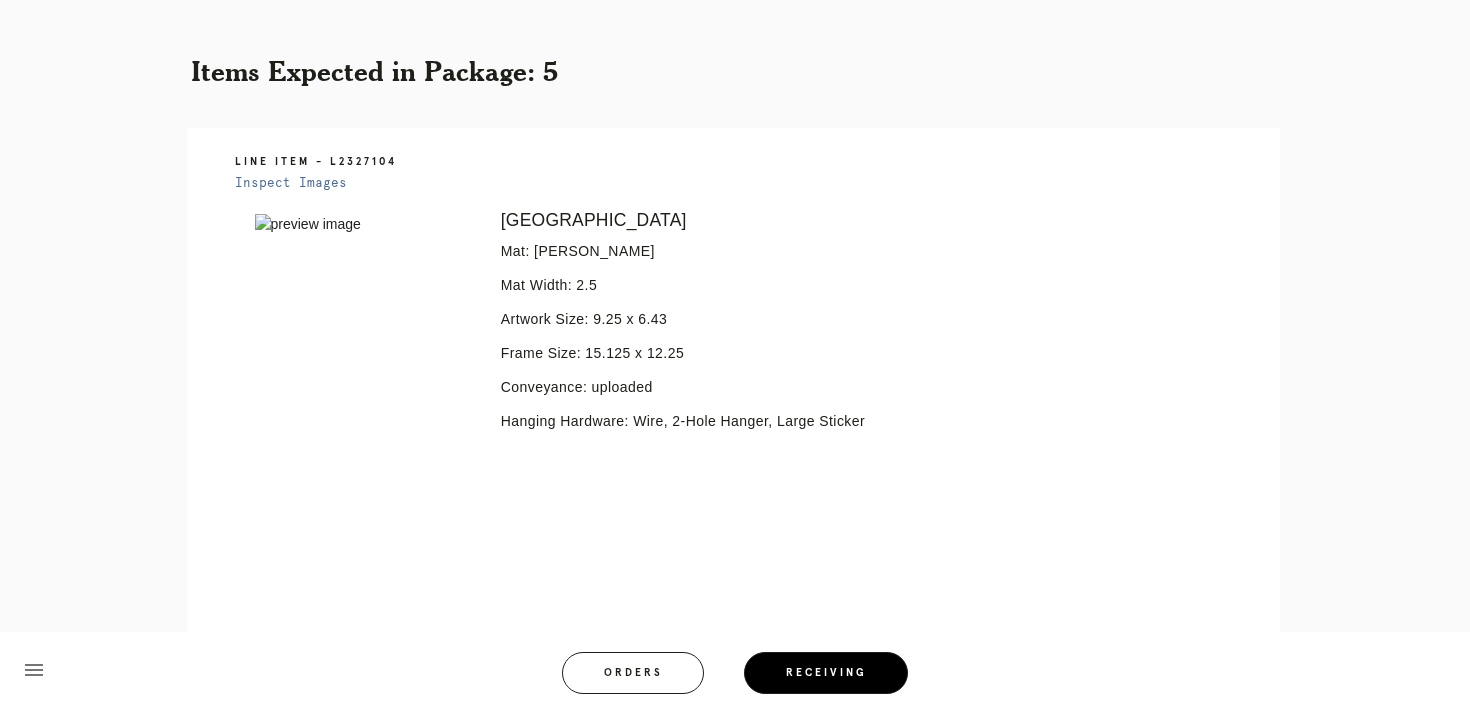 scroll, scrollTop: 394, scrollLeft: 0, axis: vertical 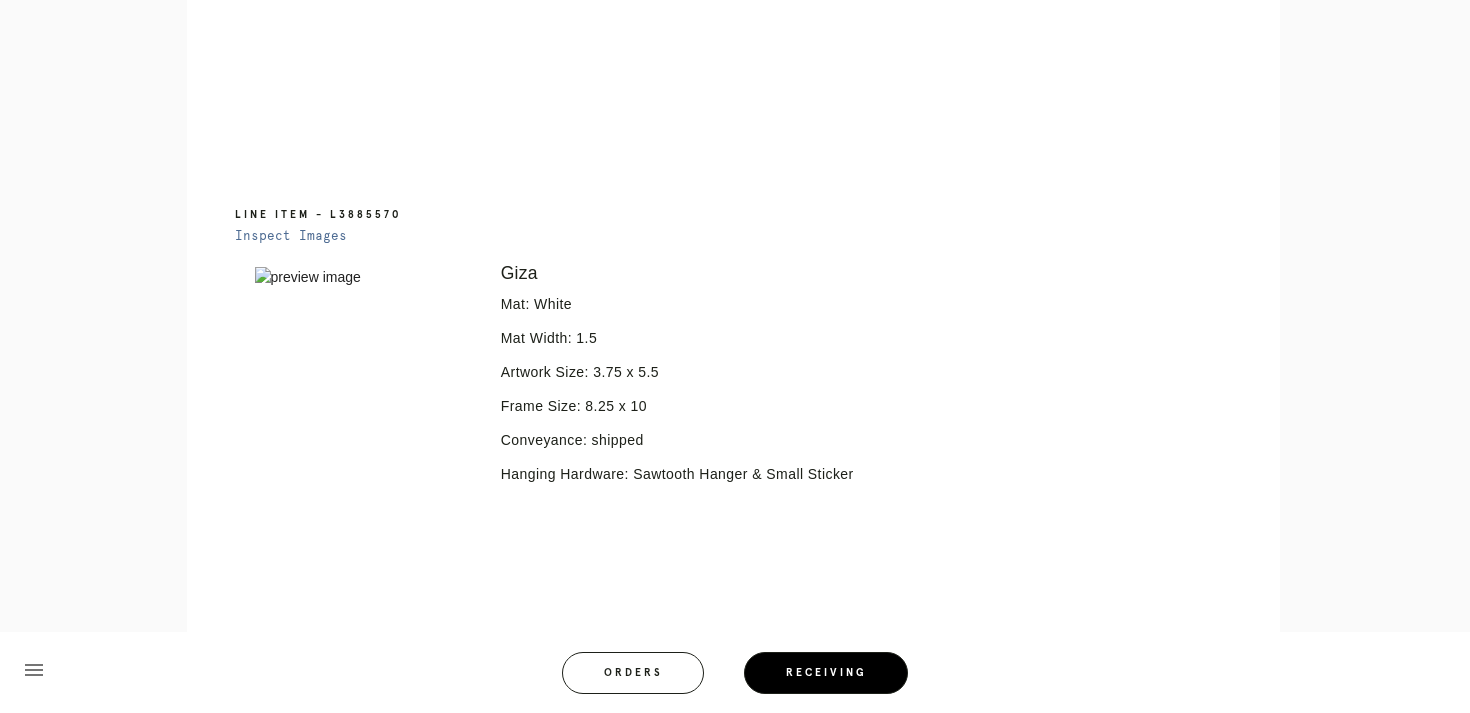 click at bounding box center (364, 277) 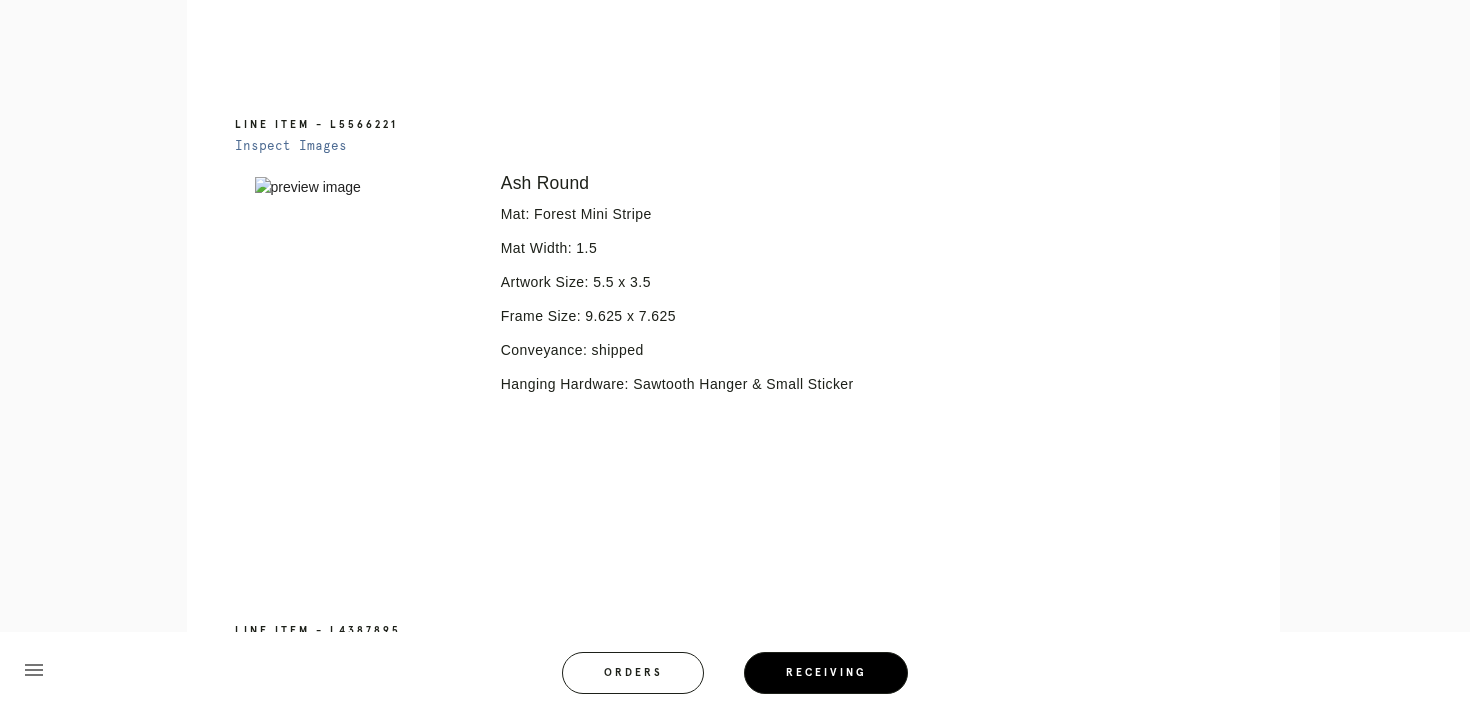 scroll, scrollTop: 3065, scrollLeft: 0, axis: vertical 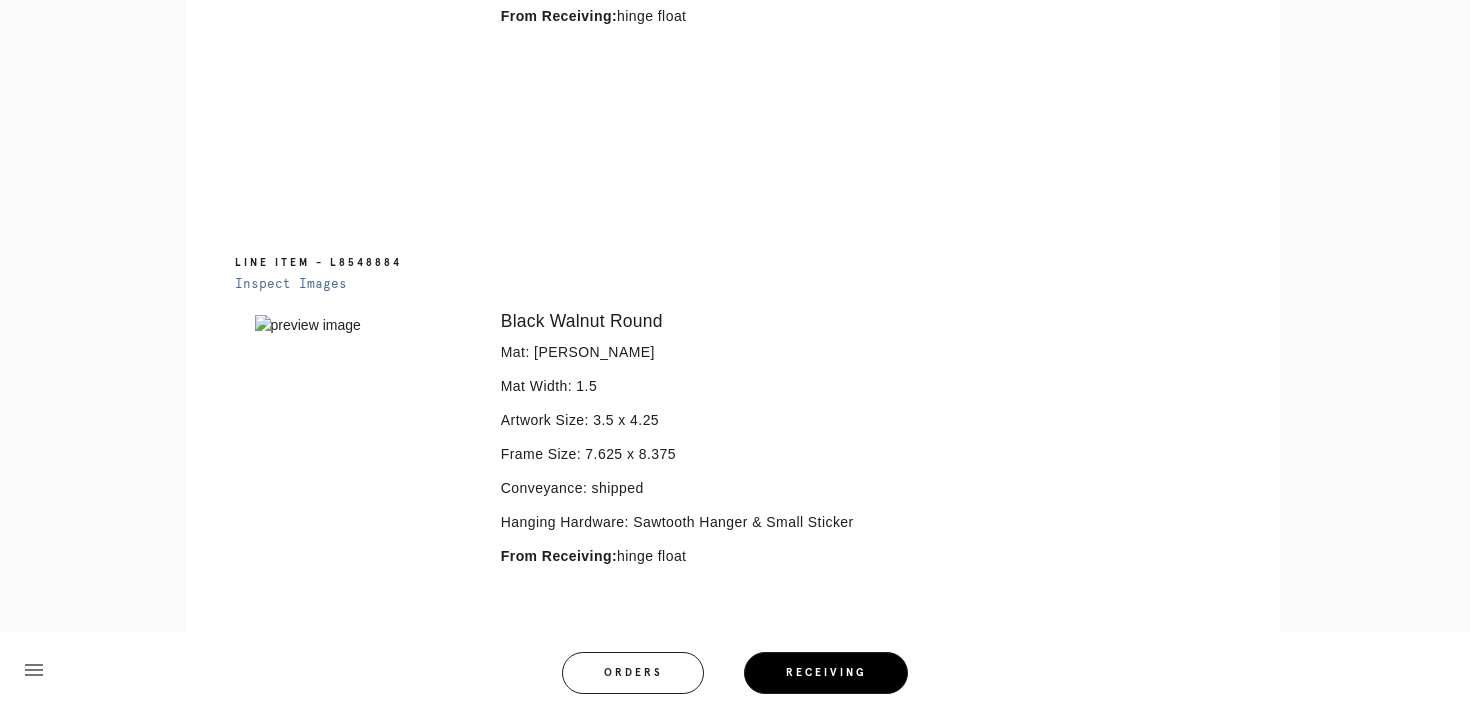 click at bounding box center (364, 325) 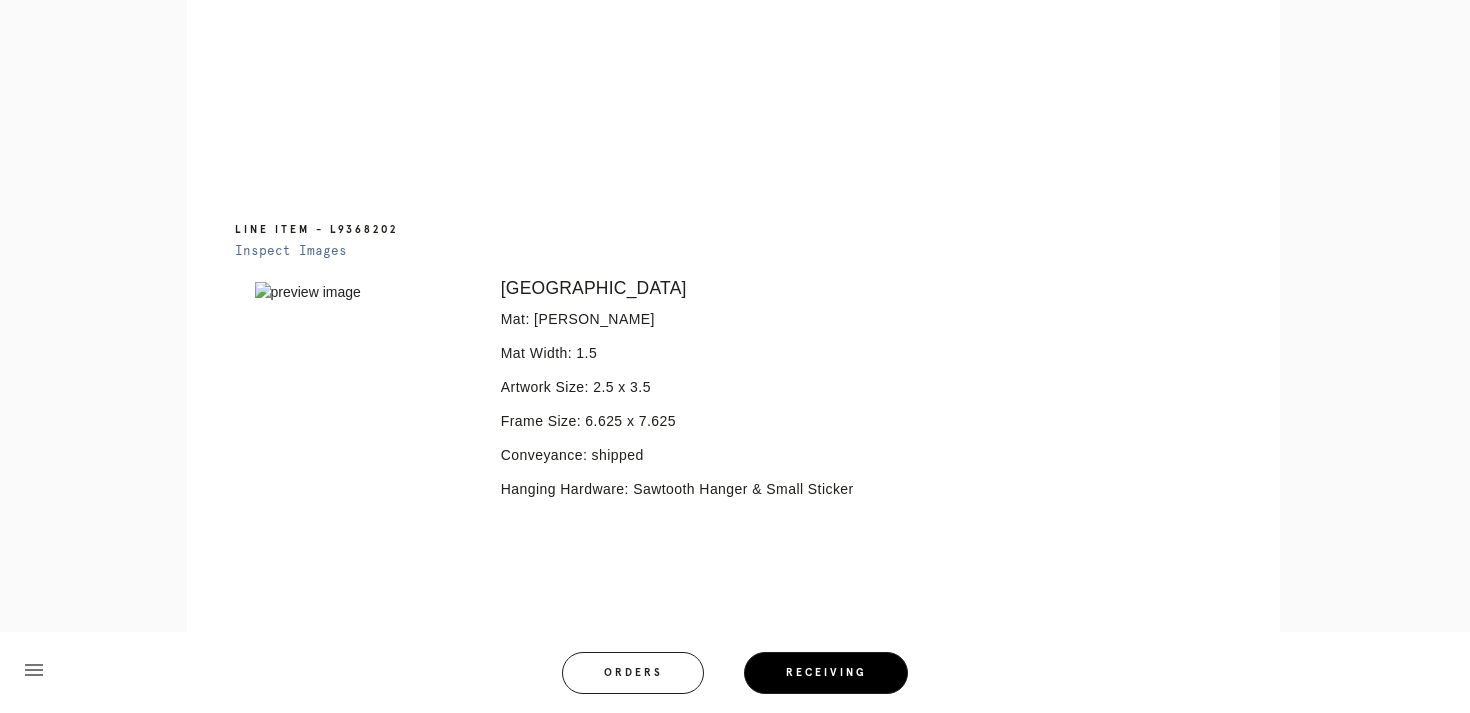 scroll, scrollTop: 6214, scrollLeft: 0, axis: vertical 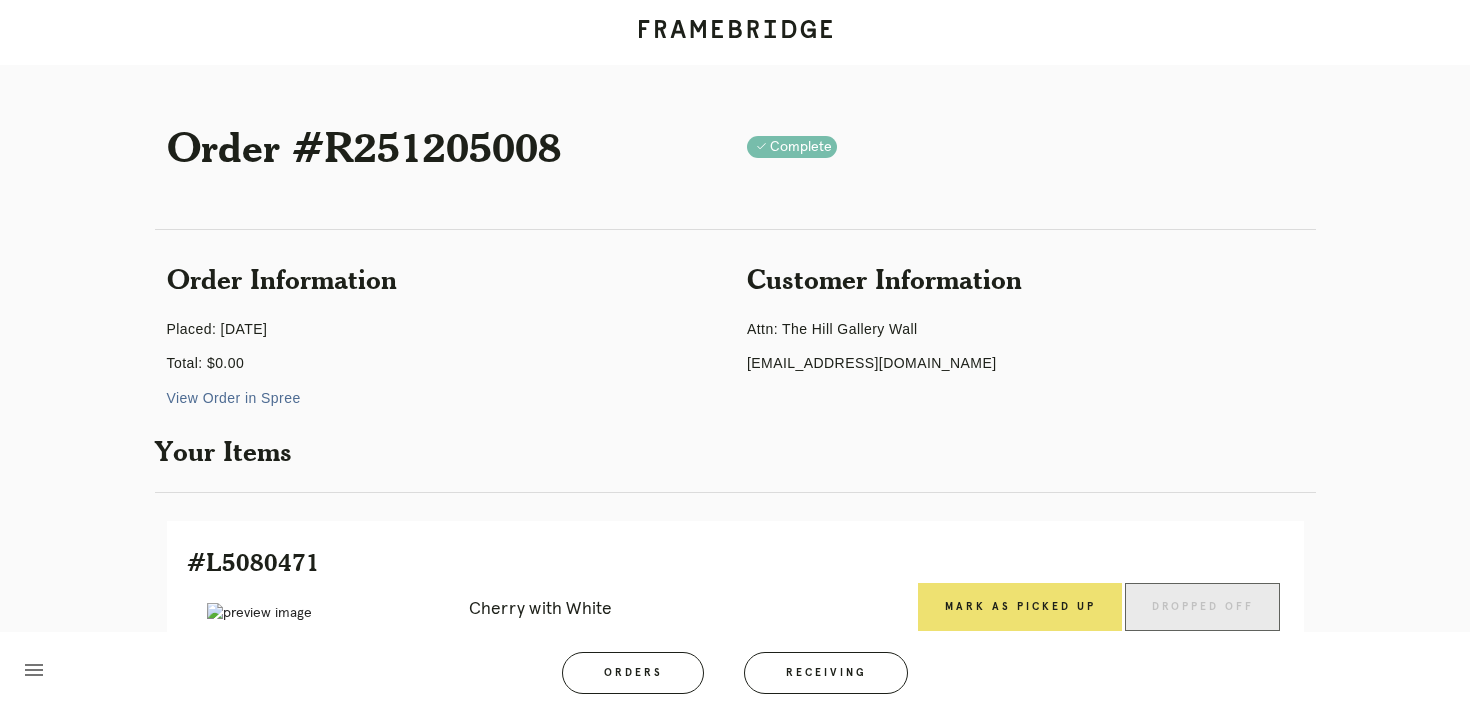 click on "Order #R251205008" at bounding box center (445, 146) 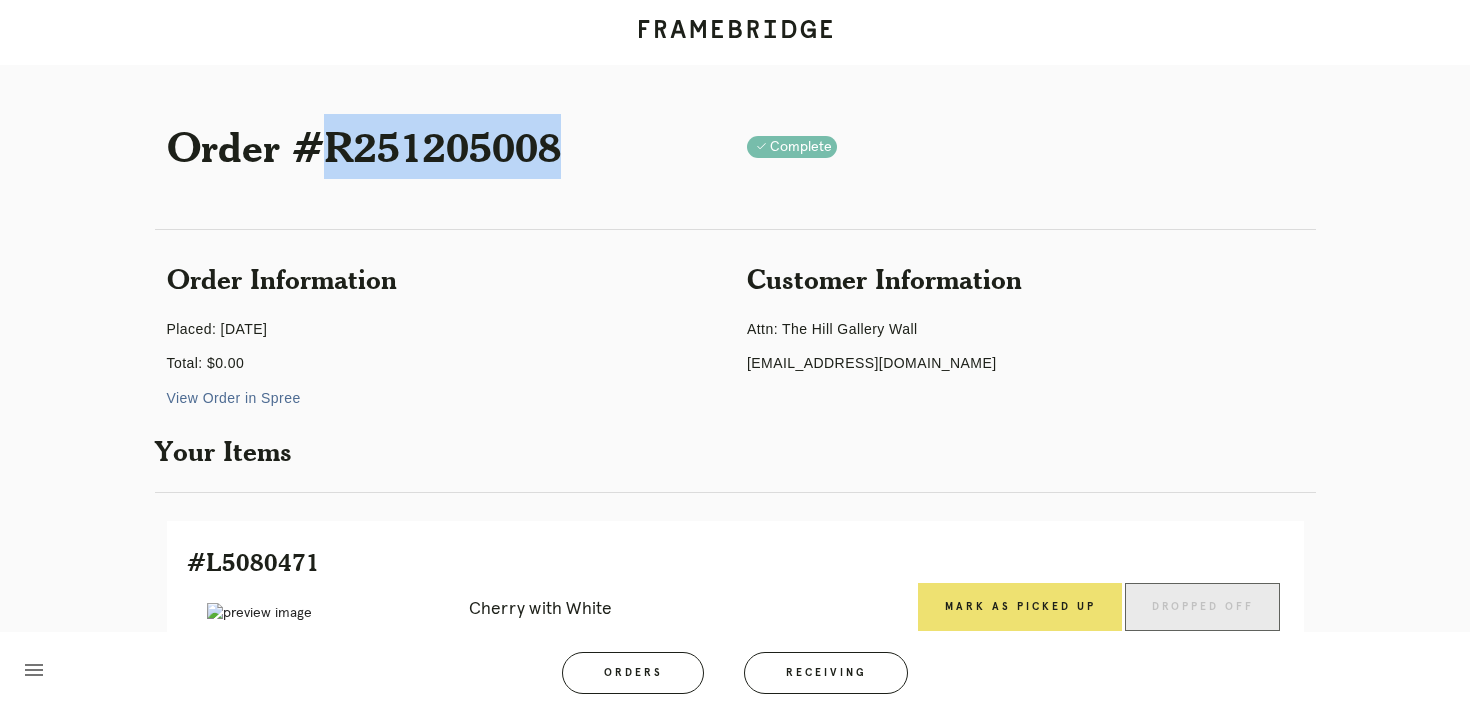 click on "Order #R251205008" at bounding box center (445, 146) 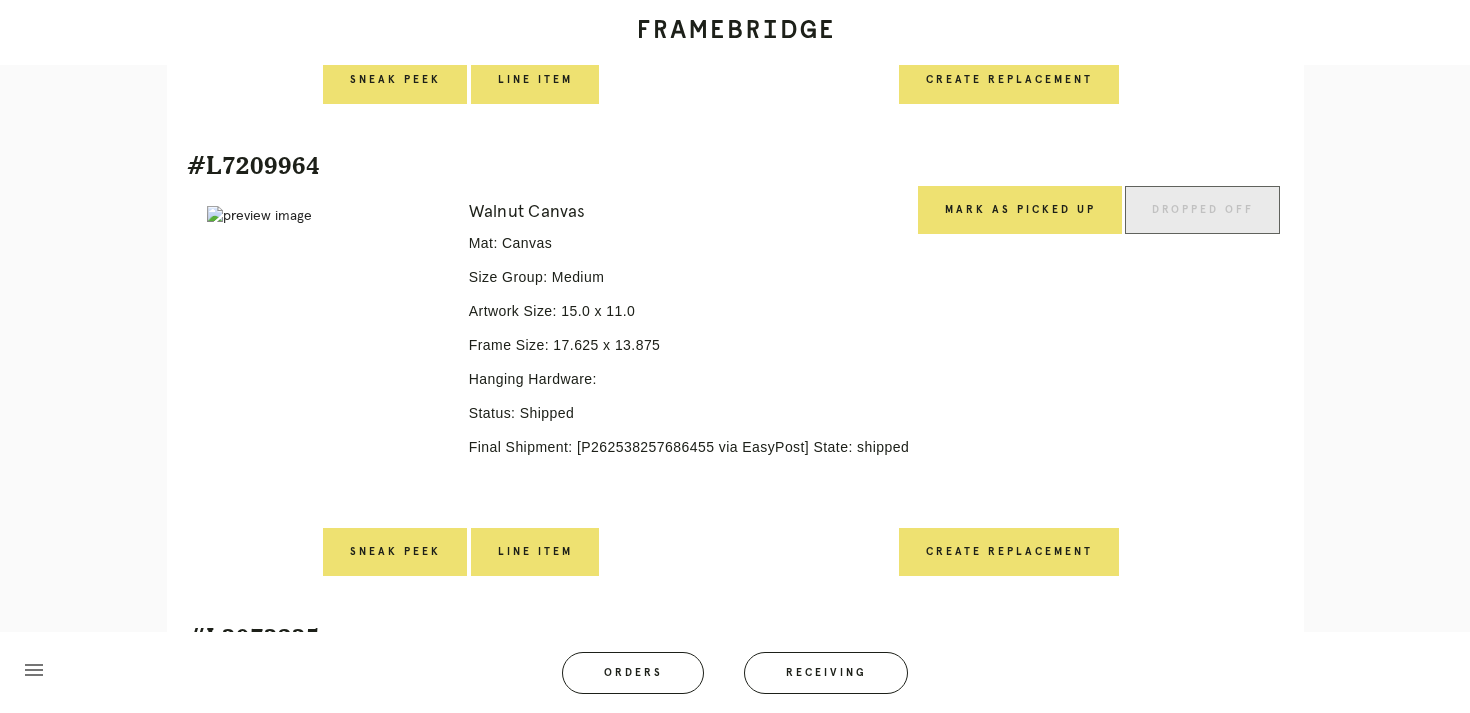 scroll, scrollTop: 5116, scrollLeft: 0, axis: vertical 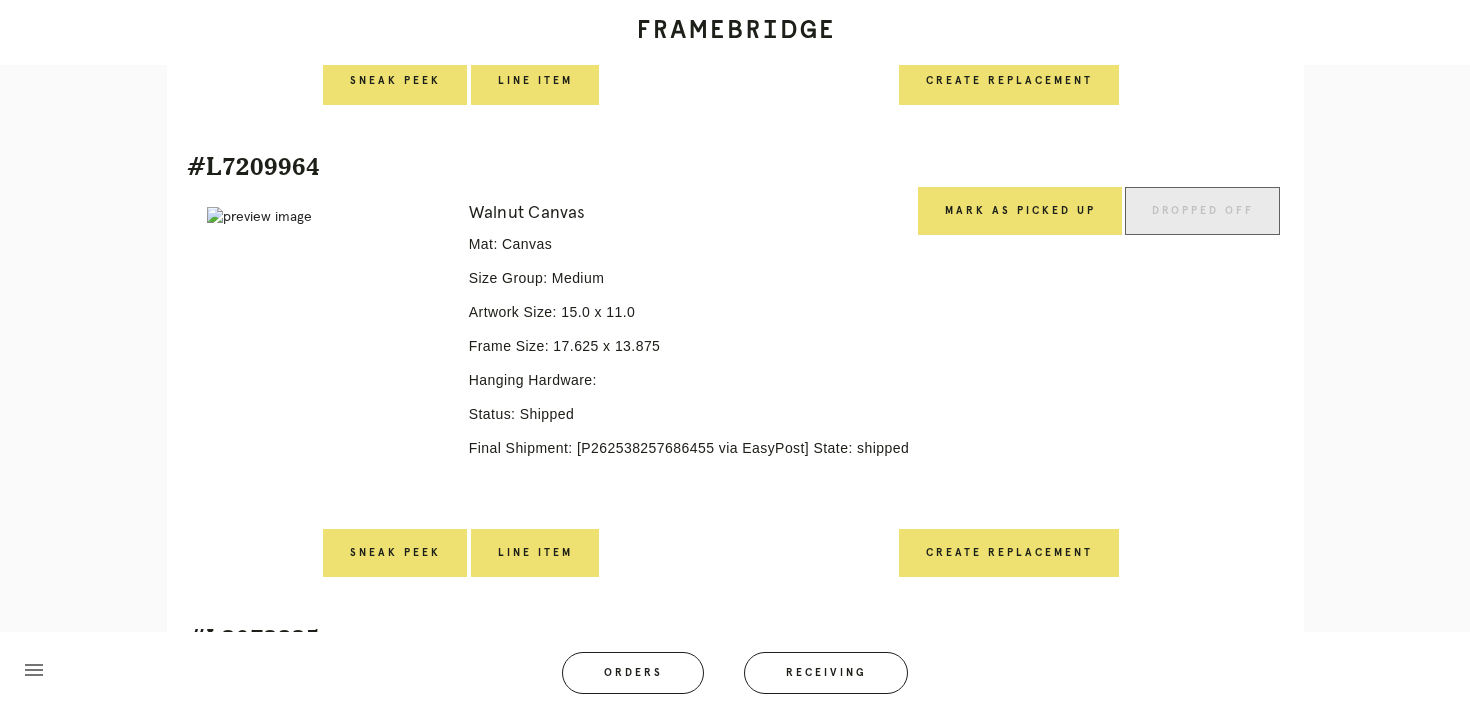 click on "Hanging Hardware:" at bounding box center [689, 380] 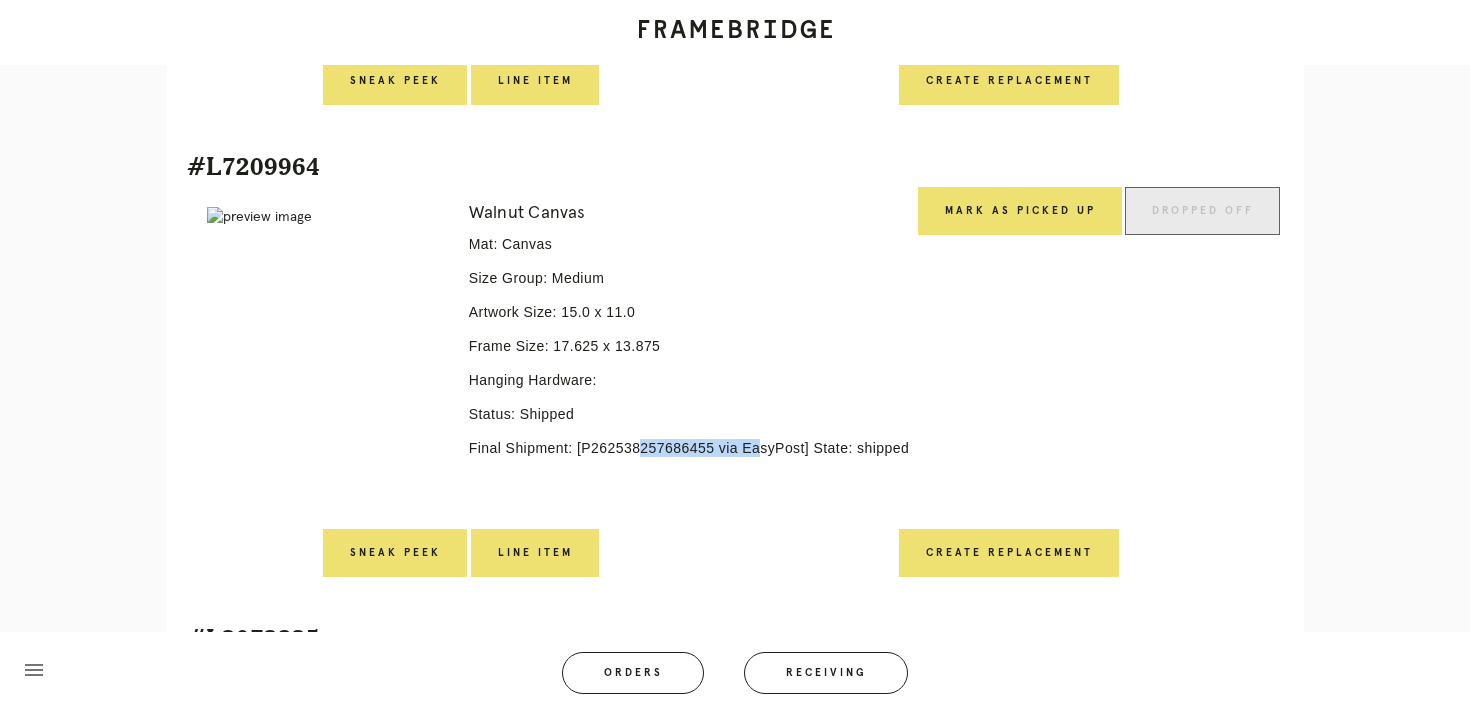 click on "Final Shipment:
[P262538257686455 via EasyPost] State: shipped" at bounding box center [689, 448] 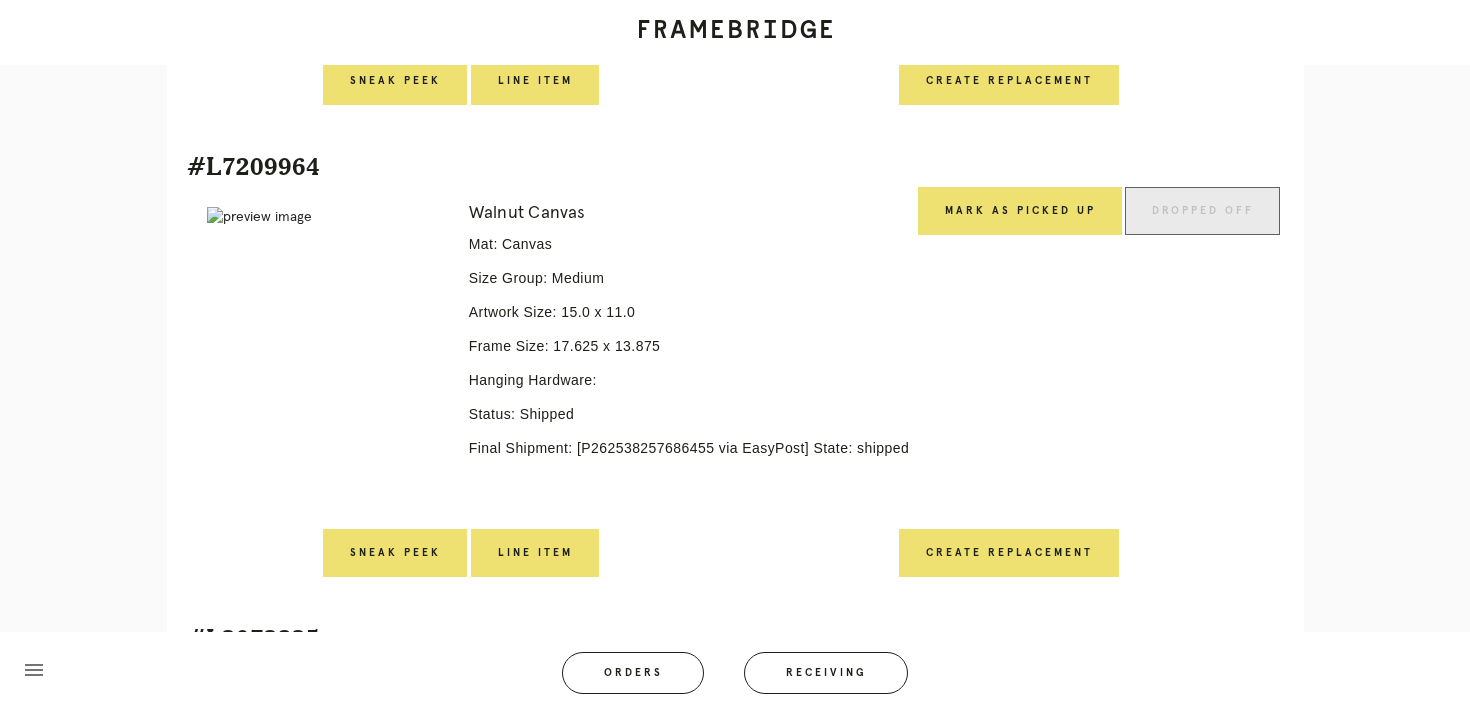 click on "Final Shipment:
[P262538257686455 via EasyPost] State: shipped" at bounding box center (689, 448) 